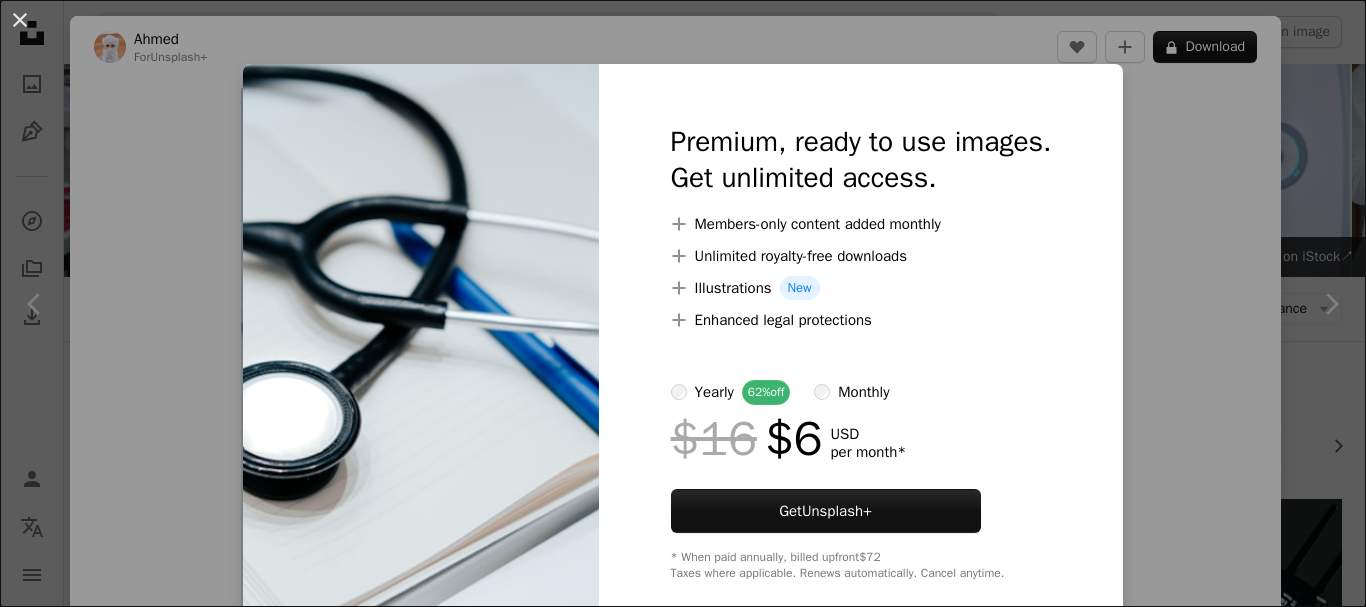 scroll, scrollTop: 533, scrollLeft: 0, axis: vertical 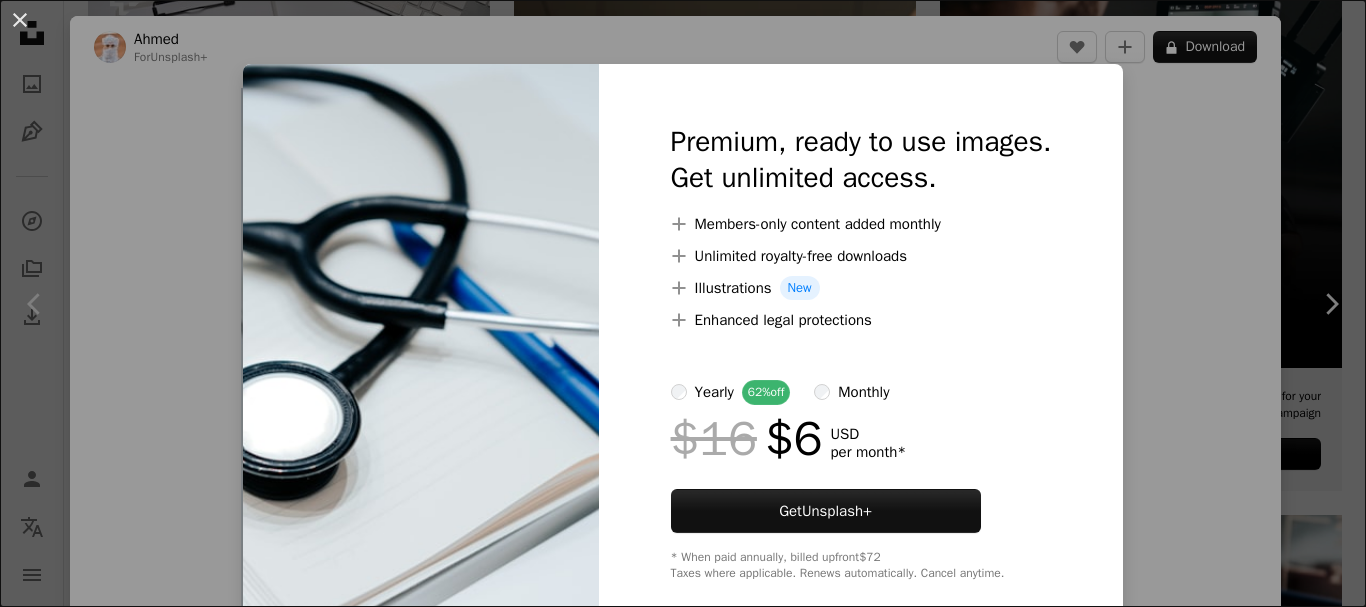 click on "An X shape Premium, ready to use images. Get unlimited access. A plus sign Members-only content added monthly A plus sign Unlimited royalty-free downloads A plus sign Illustrations  New A plus sign Enhanced legal protections yearly 62%  off monthly $16   $6 USD per month * Get  Unsplash+ * When paid annually, billed upfront  $72 Taxes where applicable. Renews automatically. Cancel anytime." at bounding box center [683, 303] 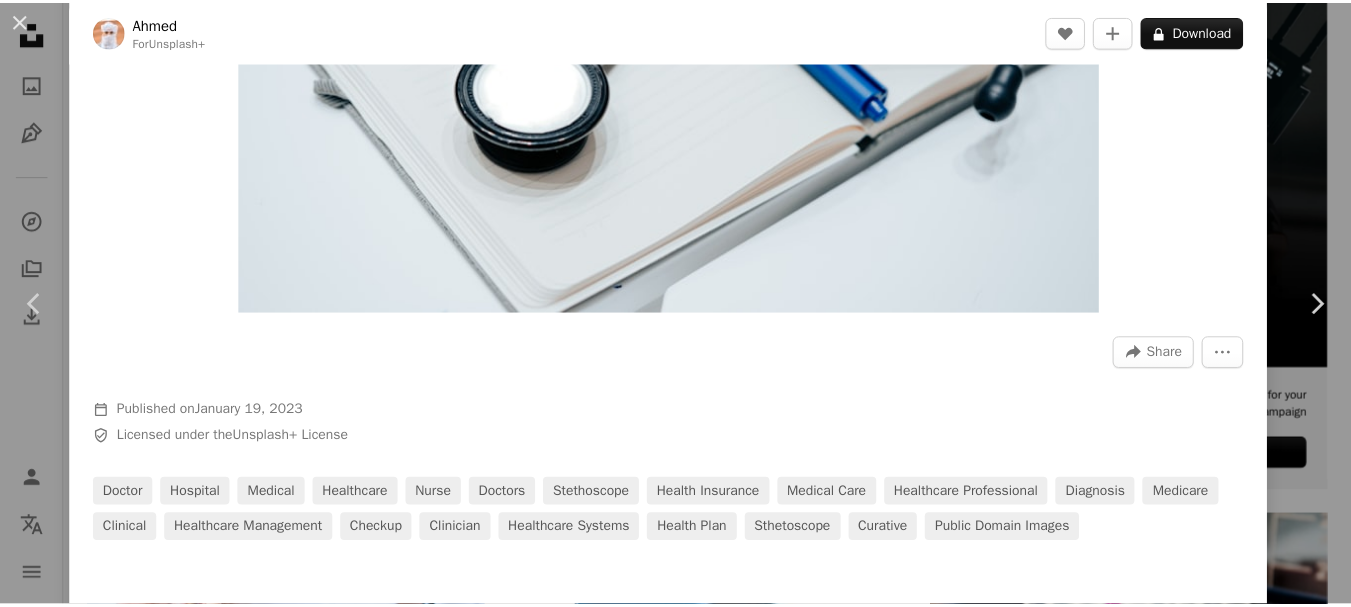 scroll, scrollTop: 533, scrollLeft: 0, axis: vertical 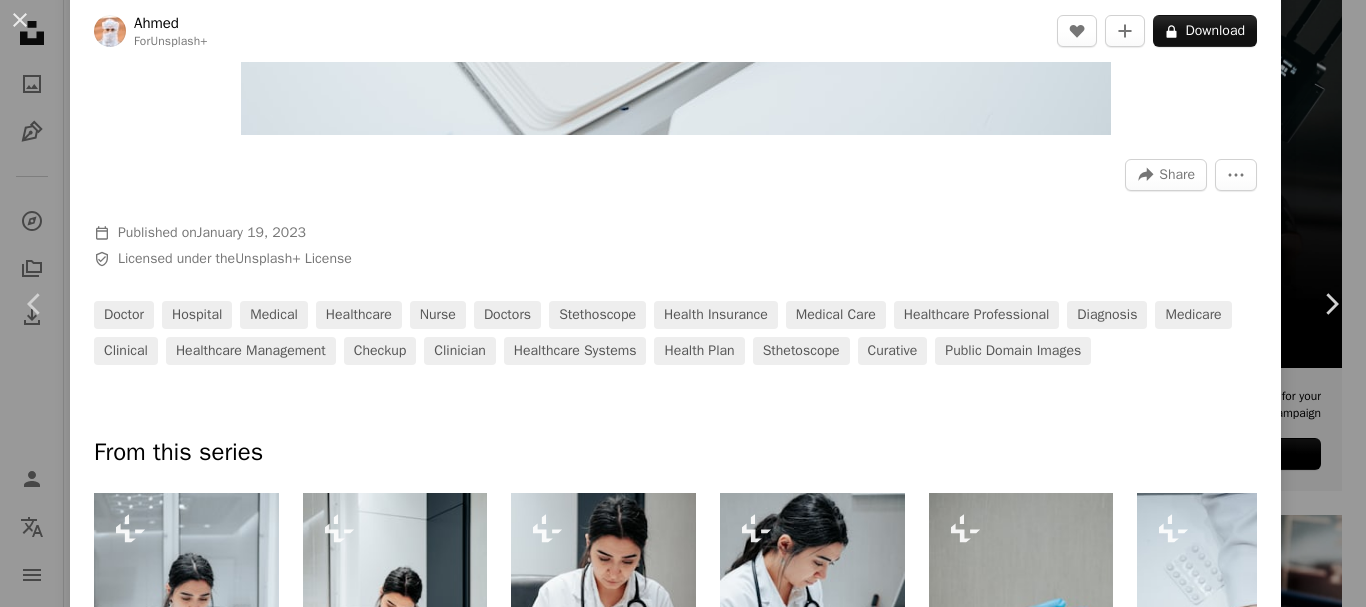click on "An X shape" at bounding box center [20, 20] 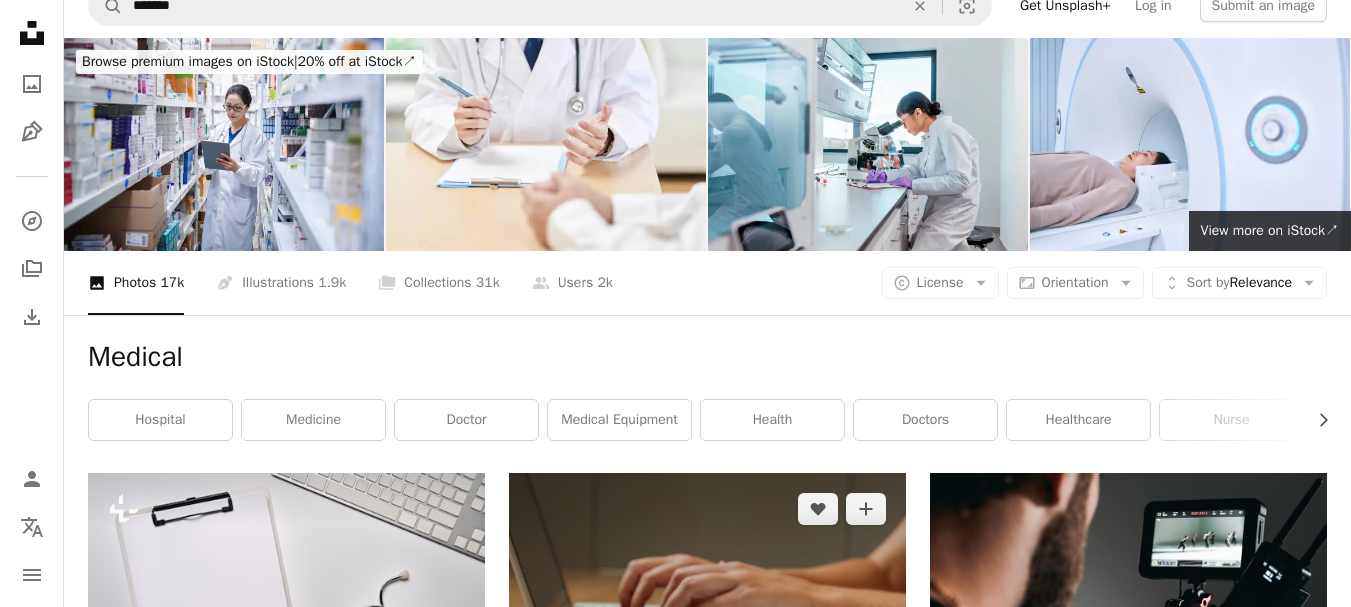 scroll, scrollTop: 0, scrollLeft: 0, axis: both 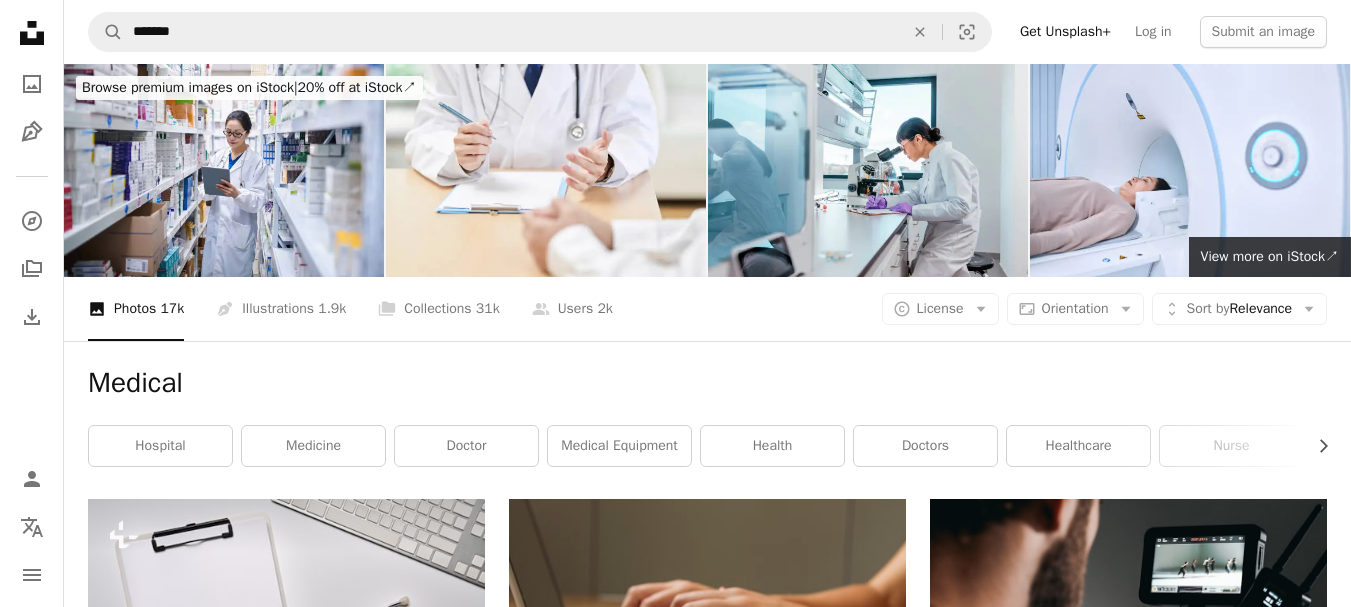 drag, startPoint x: 170, startPoint y: 443, endPoint x: 209, endPoint y: 441, distance: 39.051247 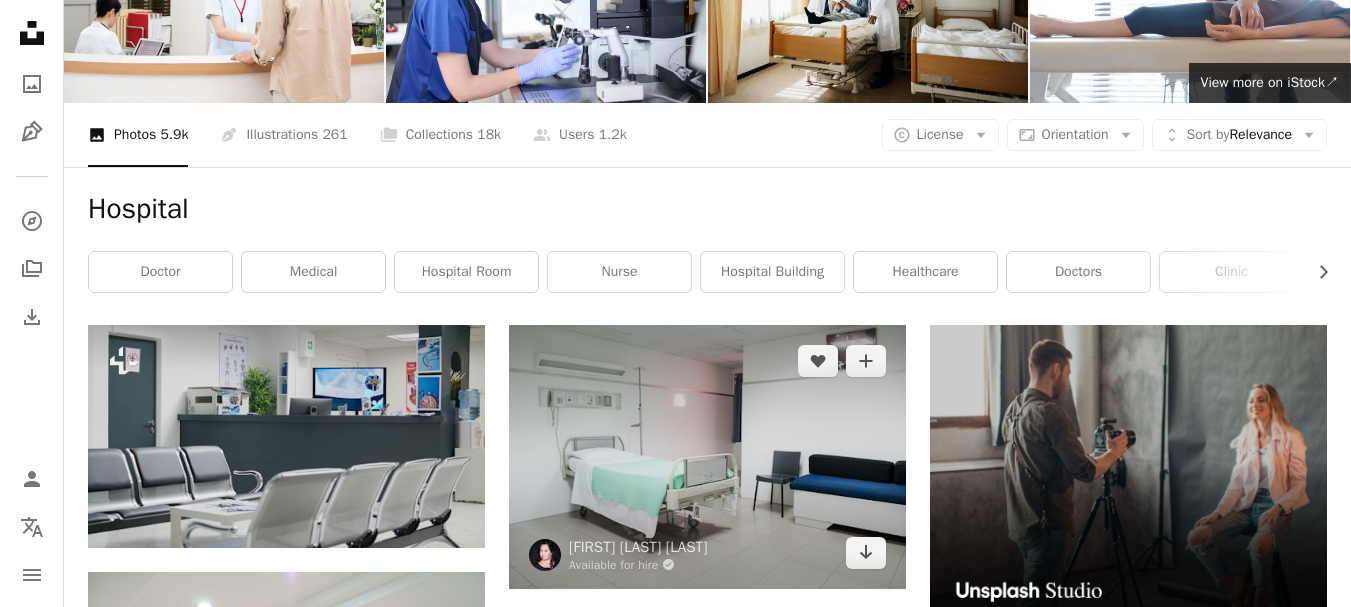 scroll, scrollTop: 0, scrollLeft: 0, axis: both 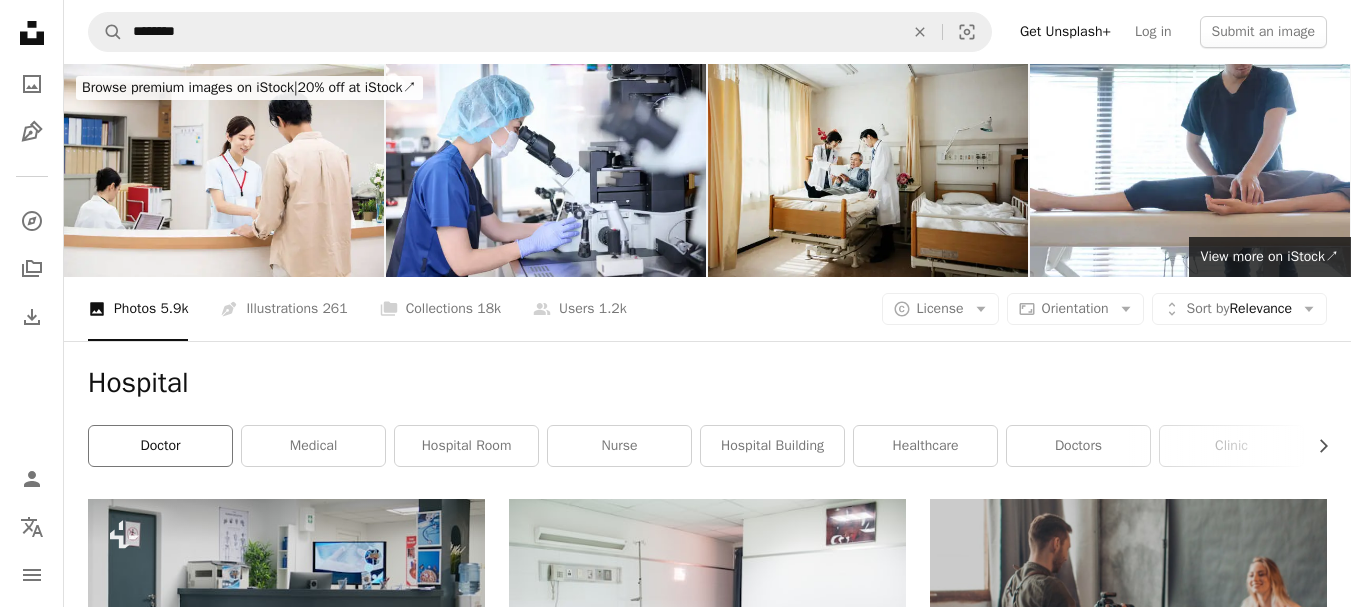 click on "doctor" at bounding box center (160, 446) 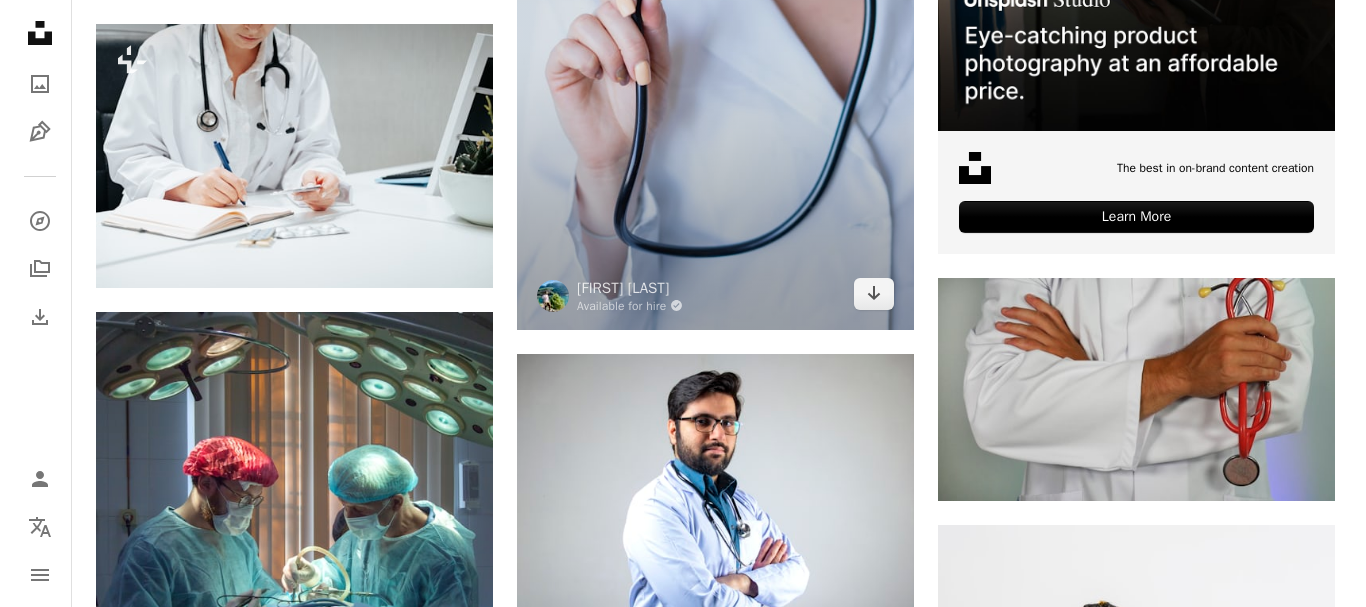 scroll, scrollTop: 800, scrollLeft: 0, axis: vertical 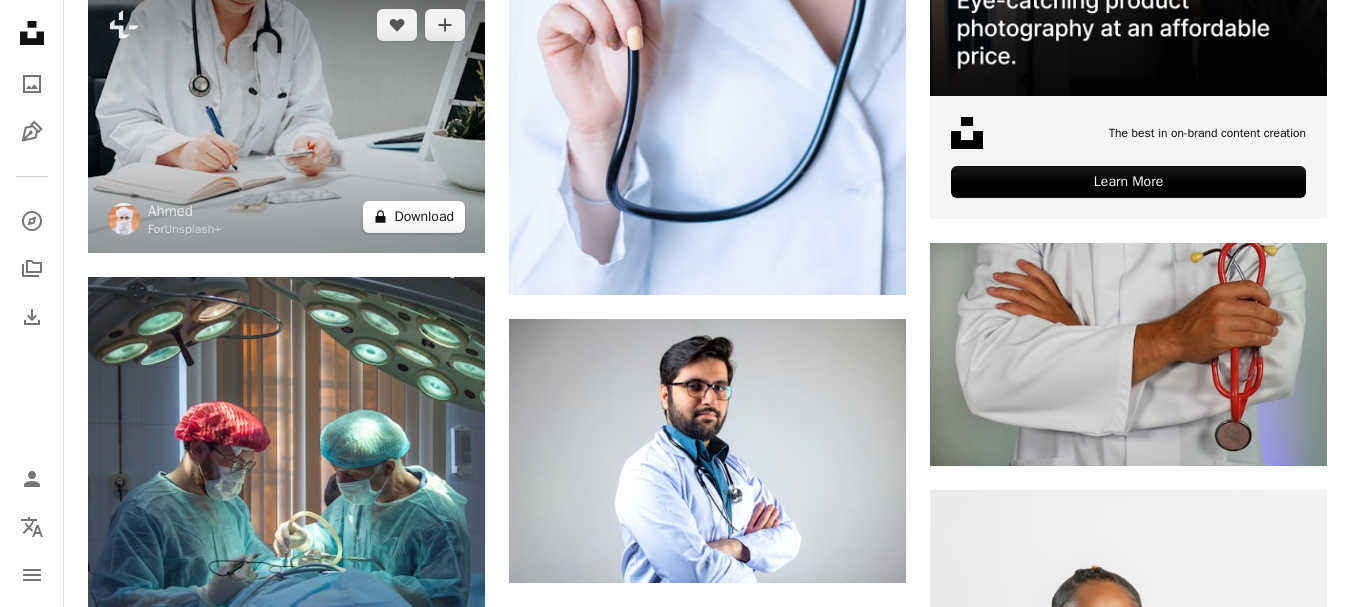 click on "A lock Download" at bounding box center [414, 217] 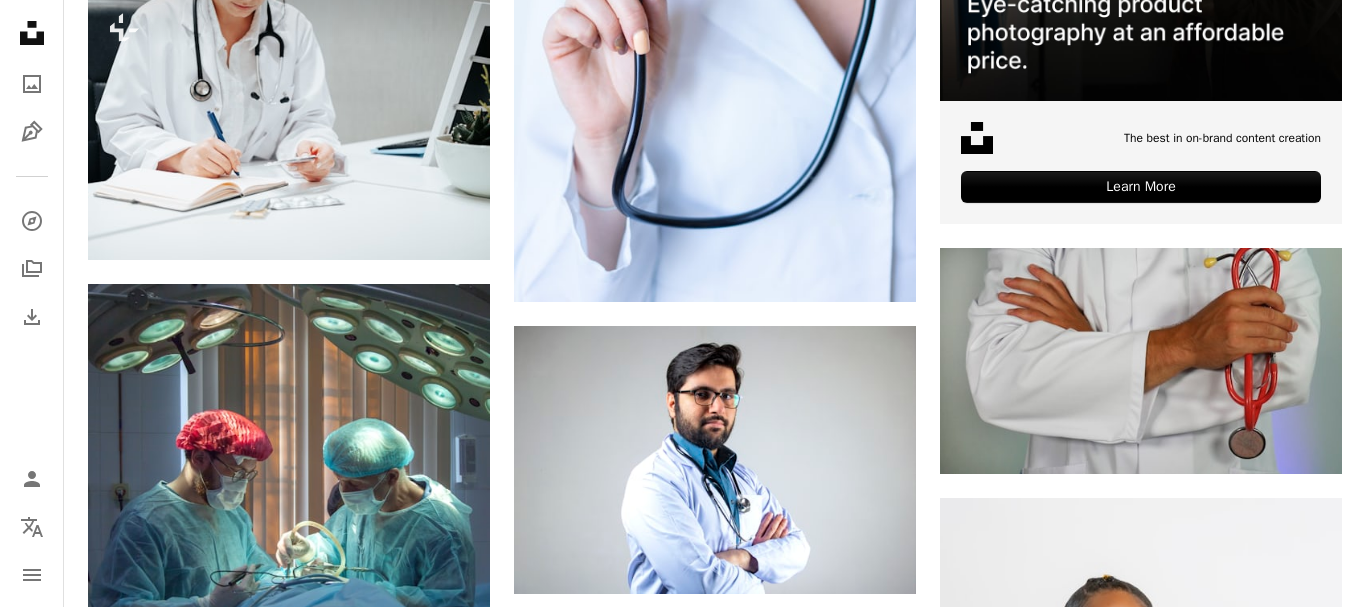 scroll, scrollTop: 33, scrollLeft: 0, axis: vertical 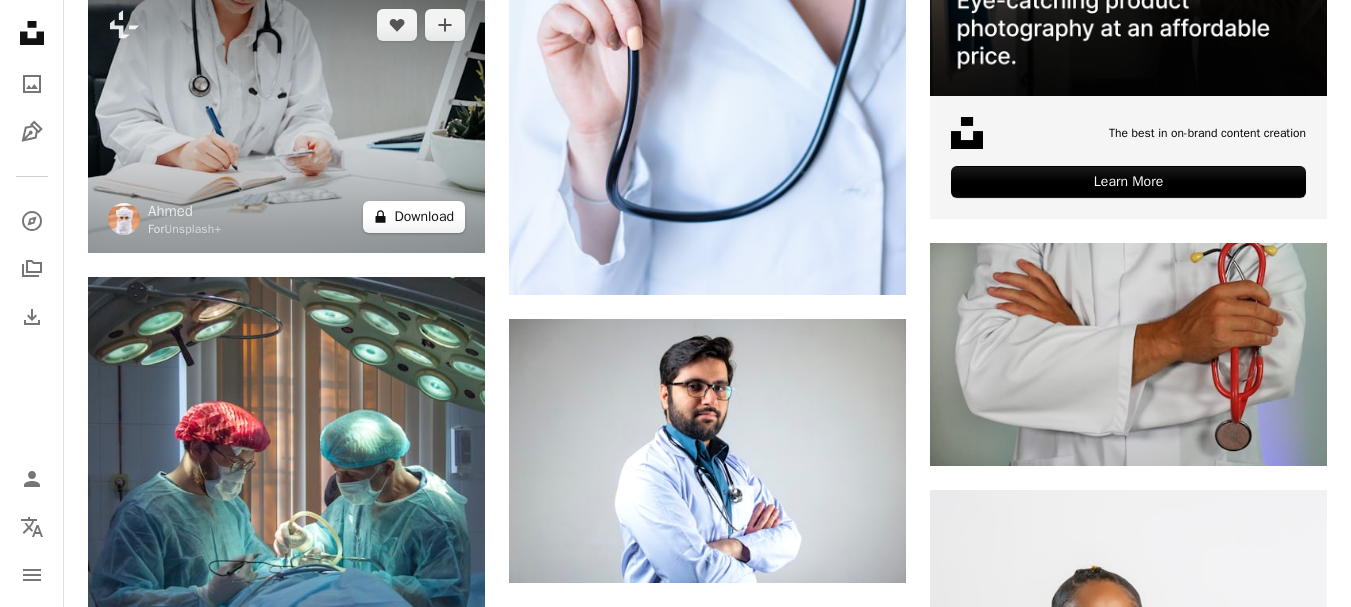 drag, startPoint x: 415, startPoint y: 217, endPoint x: 439, endPoint y: 218, distance: 24.020824 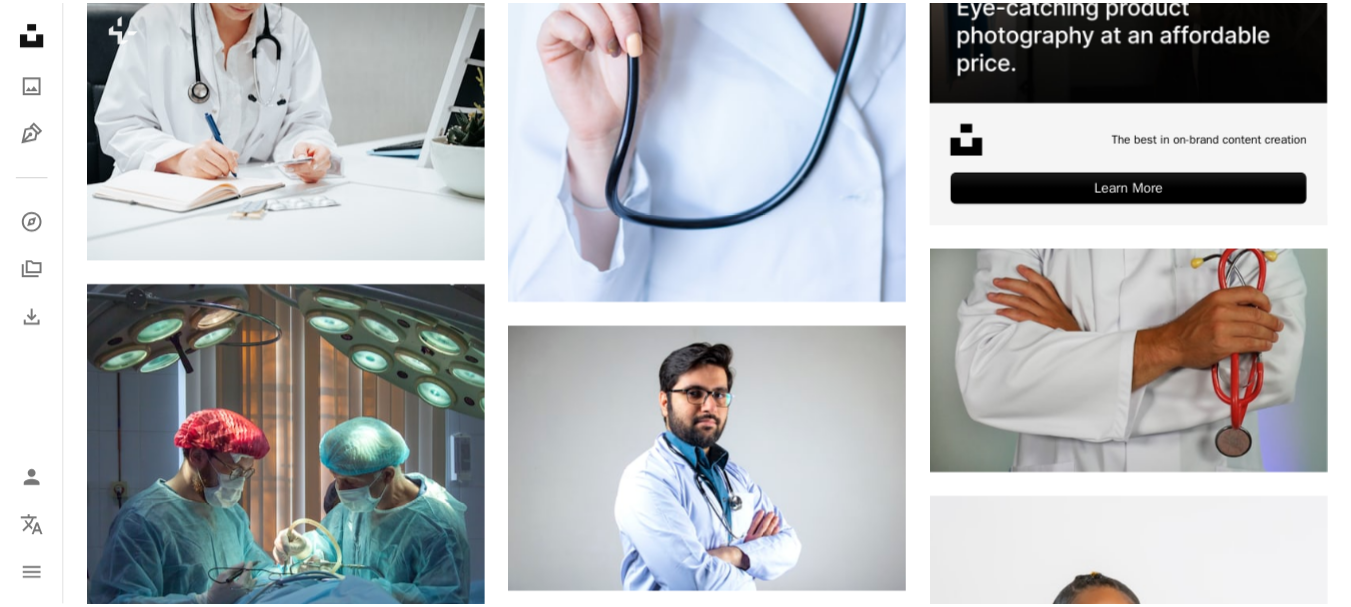 scroll, scrollTop: 33, scrollLeft: 0, axis: vertical 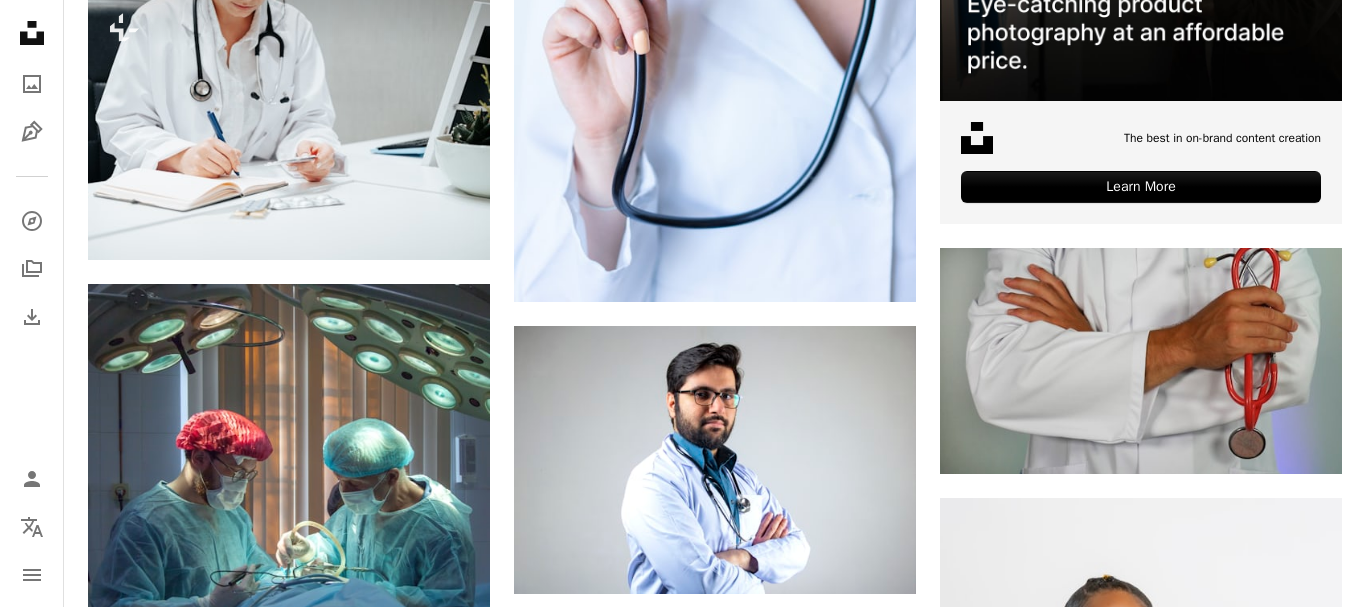 click on "An X shape Premium, ready to use images. Get unlimited access. A plus sign Members-only content added monthly A plus sign Unlimited royalty-free downloads A plus sign Illustrations  New A plus sign Enhanced legal protections yearly 62%  off monthly $16   $6 USD per month * Get  Unsplash+ * When paid annually, billed upfront  $72 Taxes where applicable. Renews automatically. Cancel anytime." at bounding box center [683, 4548] 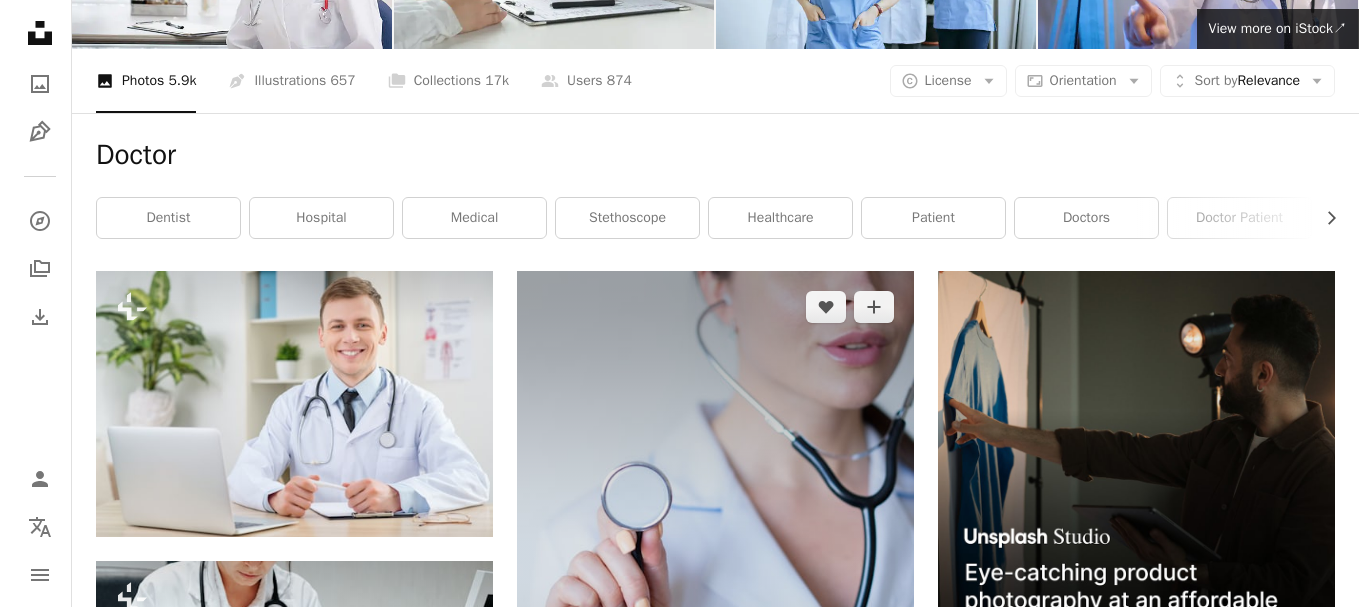 scroll, scrollTop: 267, scrollLeft: 0, axis: vertical 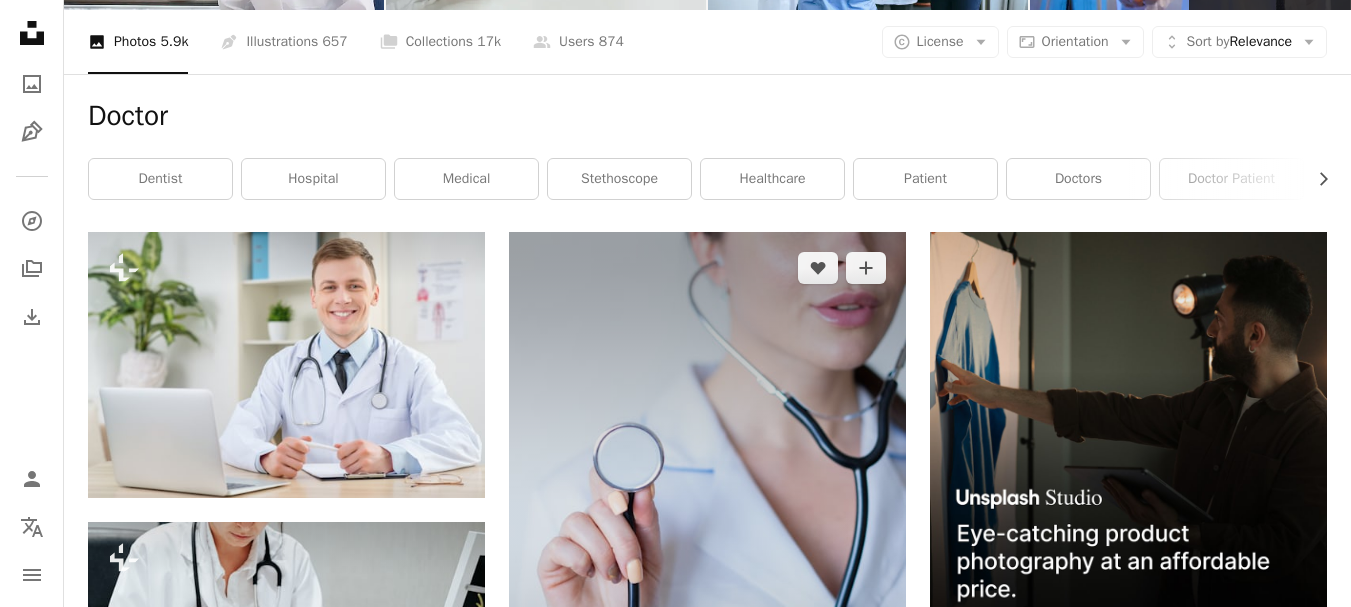 click at bounding box center [707, 530] 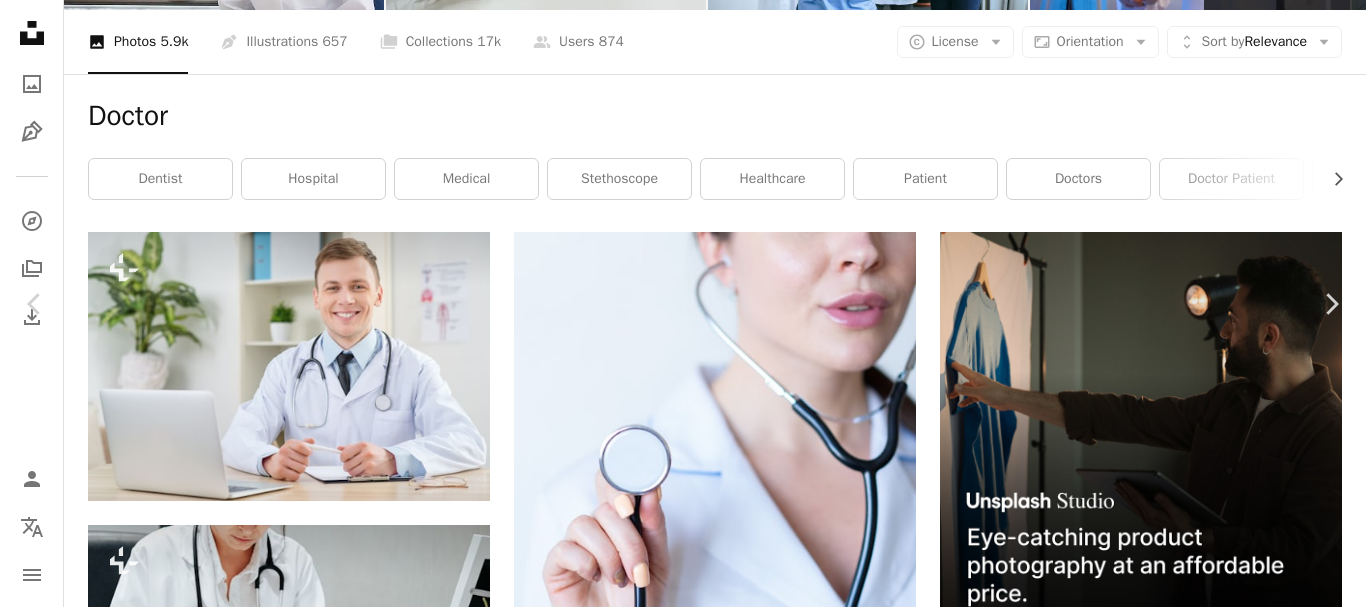click on "Download free" at bounding box center [1167, 4825] 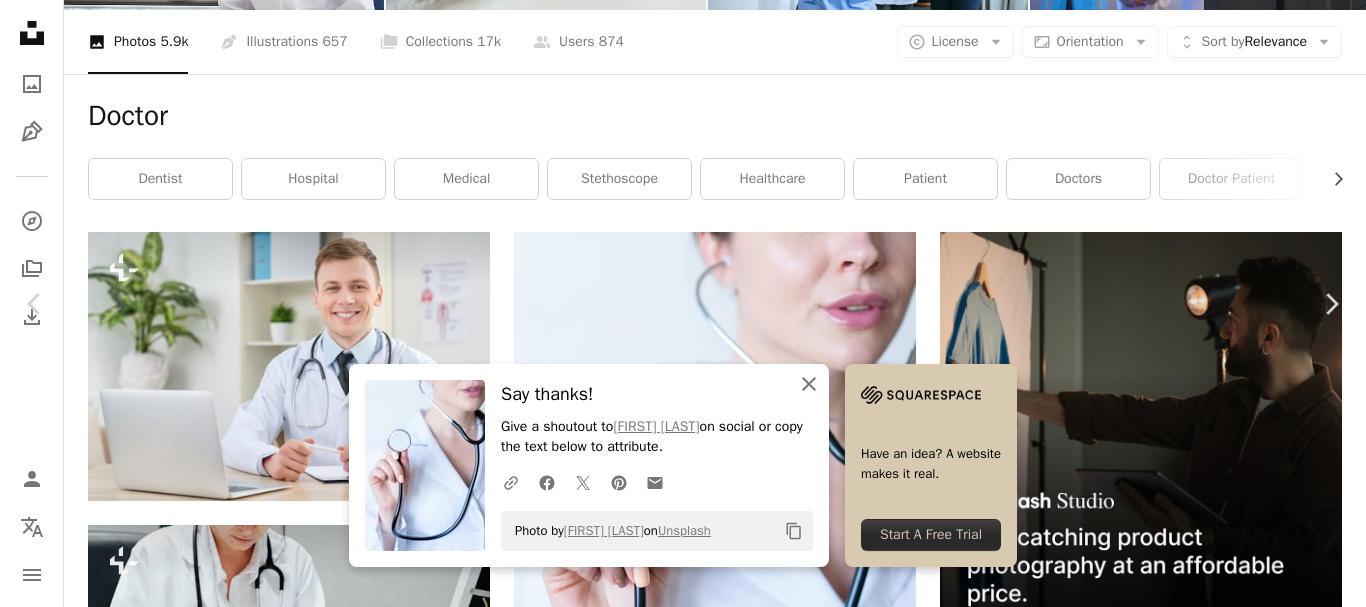 drag, startPoint x: 800, startPoint y: 378, endPoint x: 825, endPoint y: 378, distance: 25 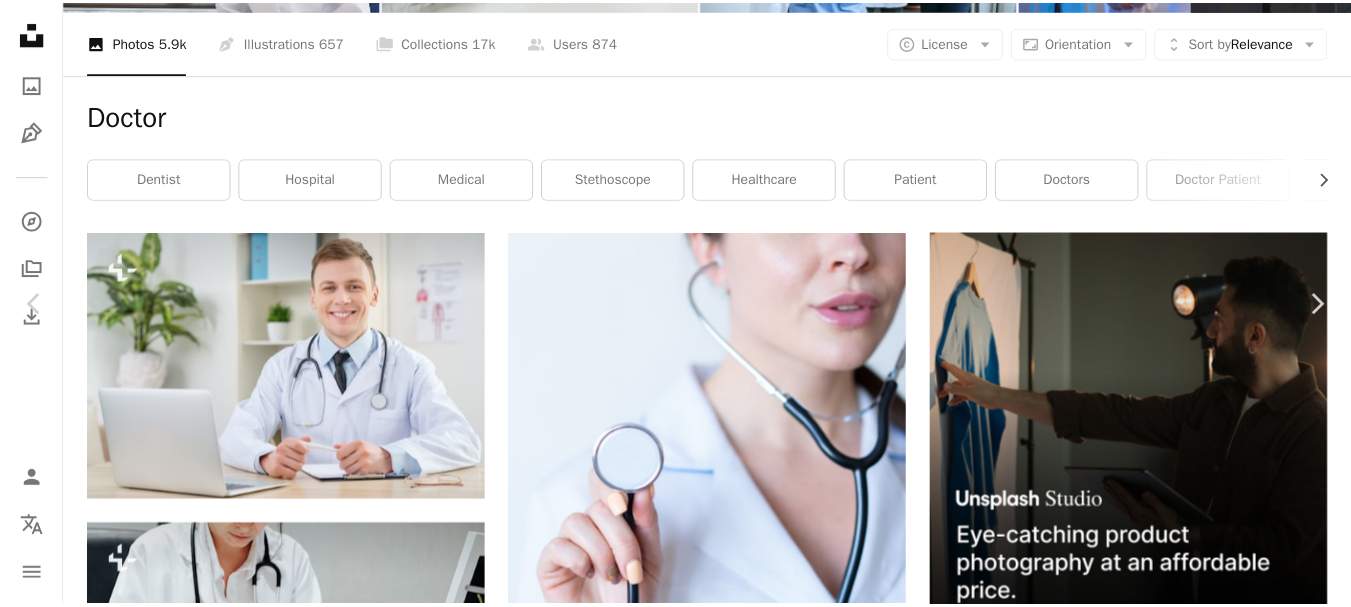 scroll, scrollTop: 267, scrollLeft: 0, axis: vertical 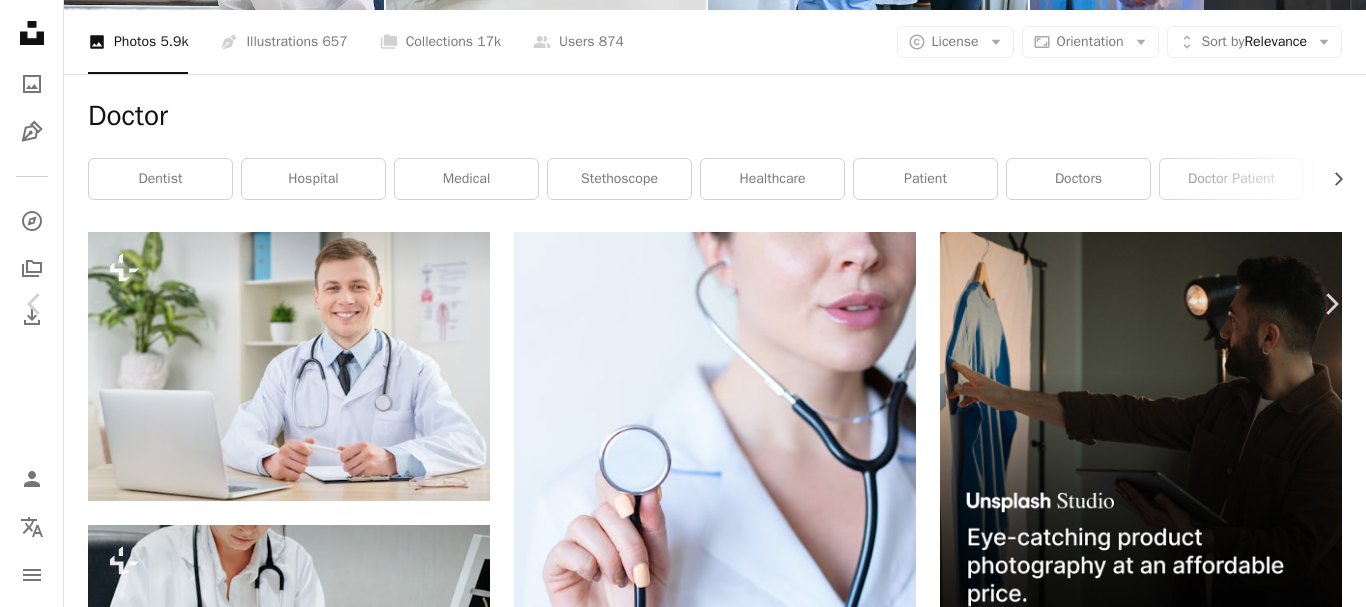 click on "An X shape" at bounding box center [20, 20] 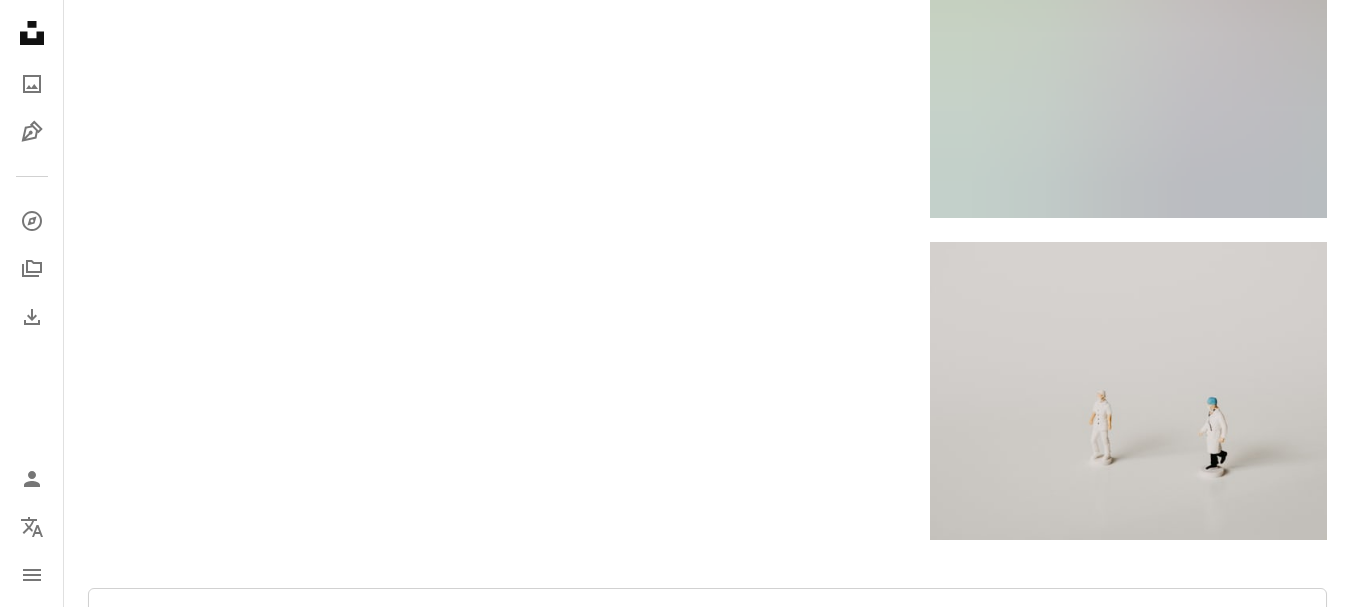 scroll, scrollTop: 3733, scrollLeft: 0, axis: vertical 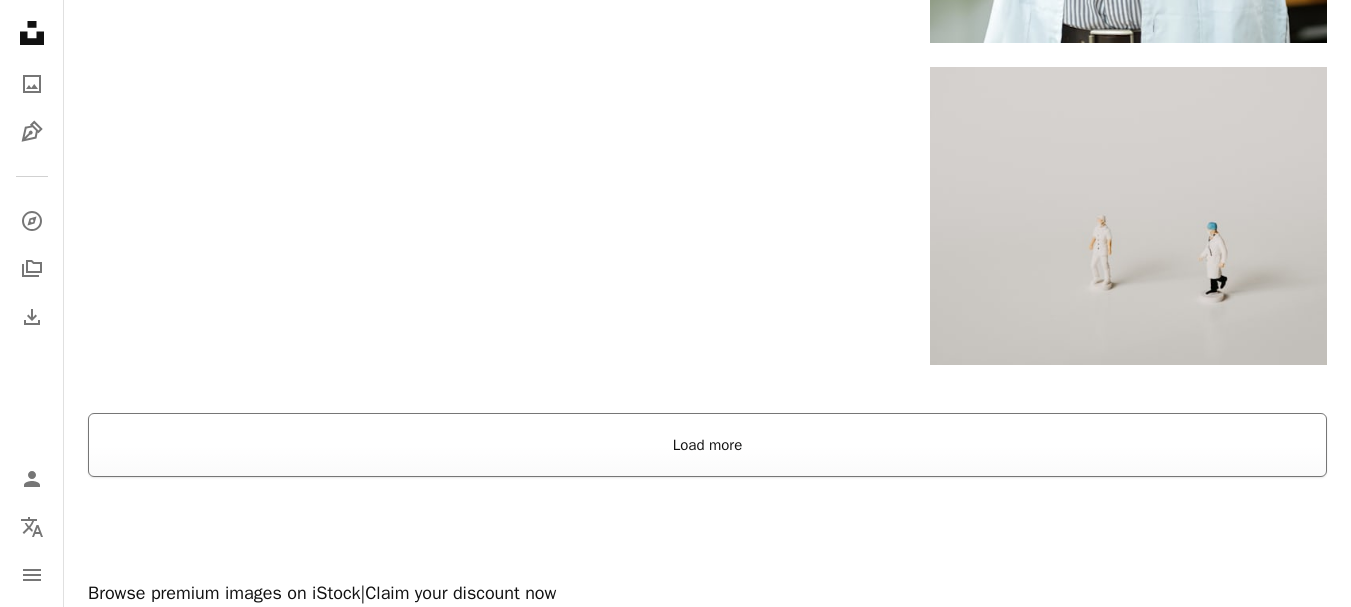 click on "Load more" at bounding box center [707, 445] 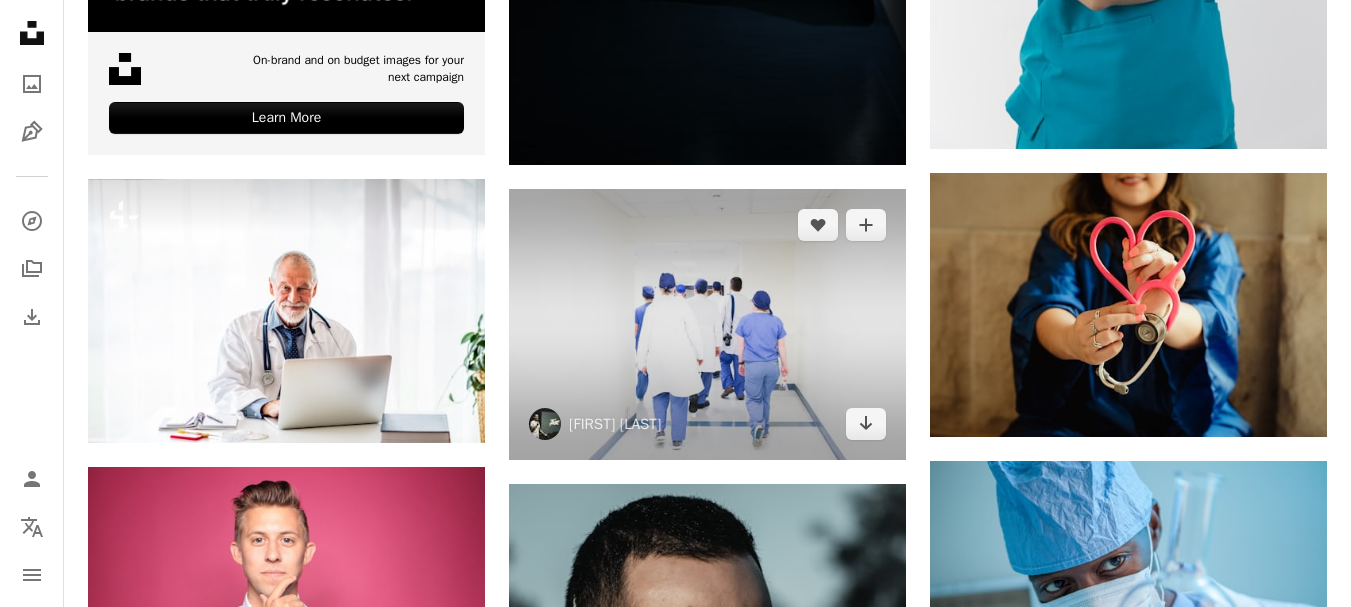 scroll, scrollTop: 4533, scrollLeft: 0, axis: vertical 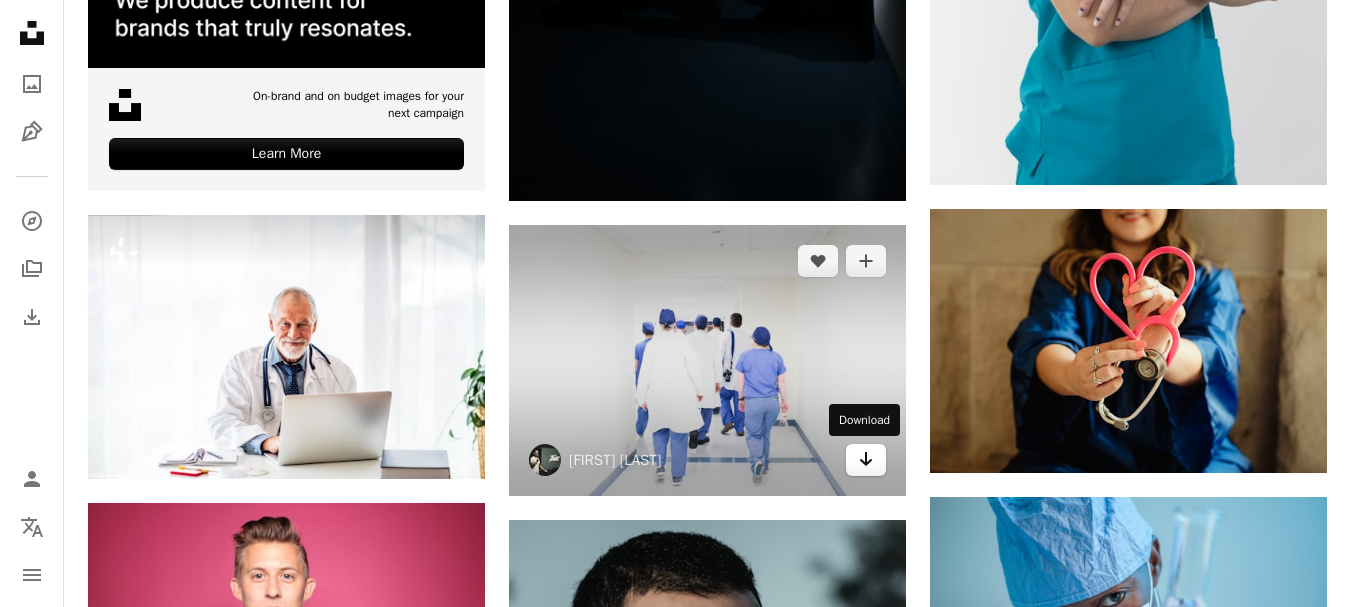 click 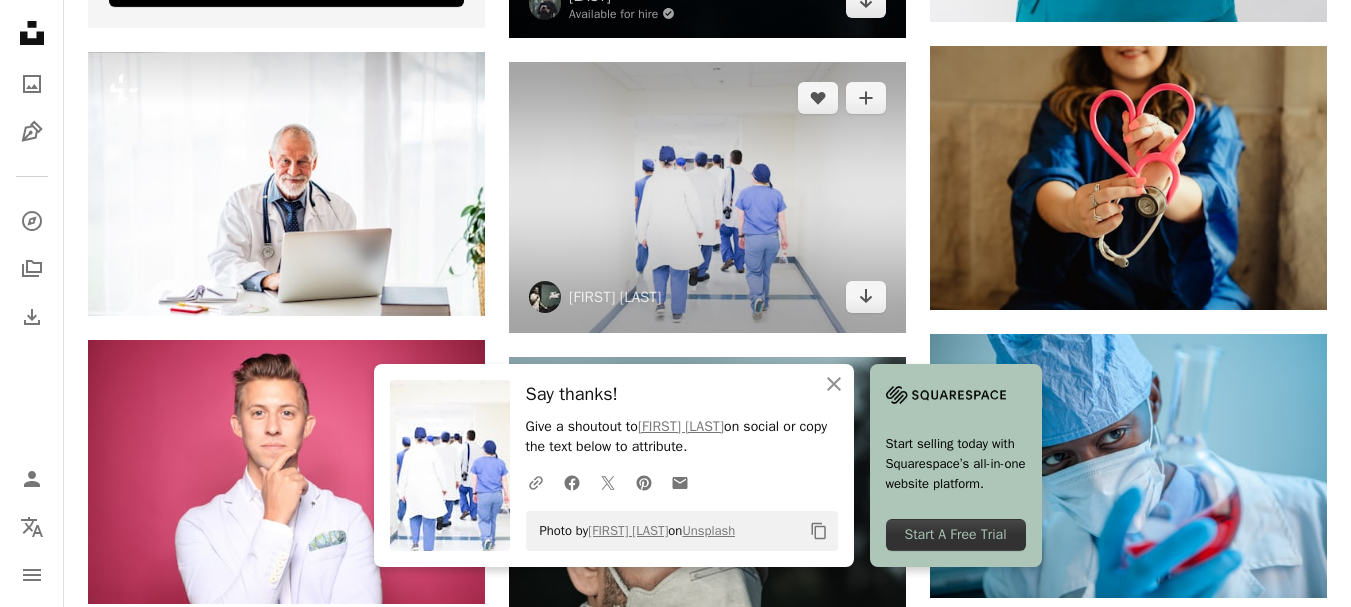 scroll, scrollTop: 4533, scrollLeft: 0, axis: vertical 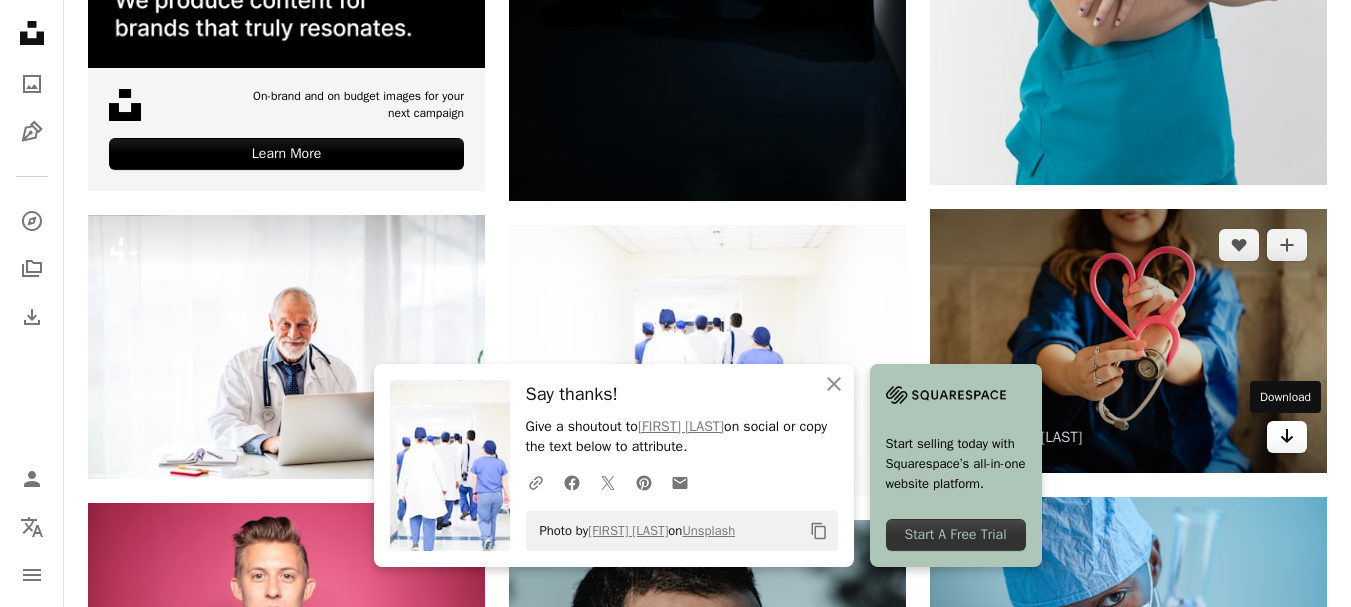 click on "Arrow pointing down" 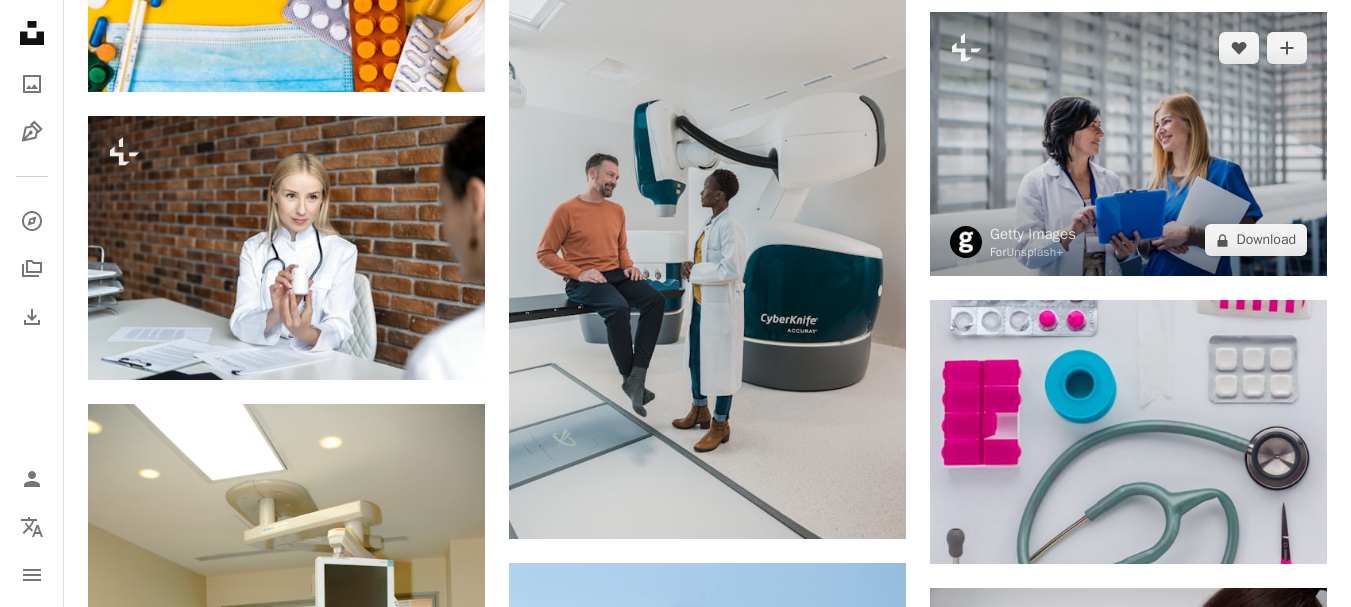 scroll, scrollTop: 32800, scrollLeft: 0, axis: vertical 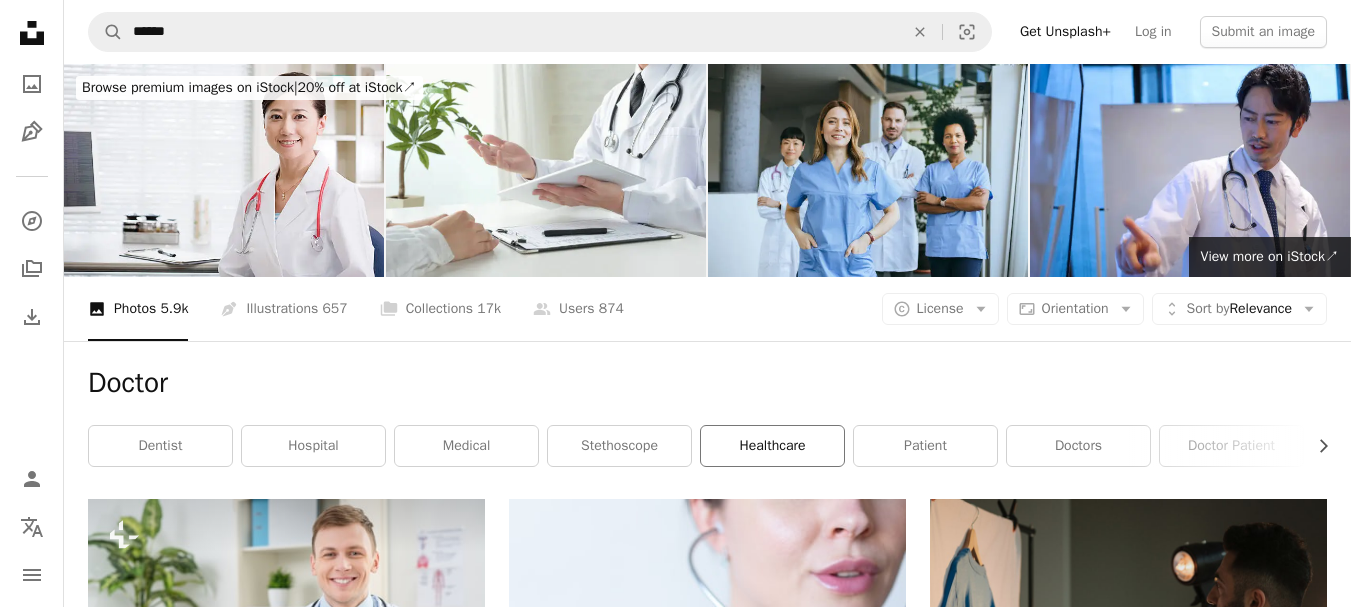 click on "healthcare" at bounding box center [772, 446] 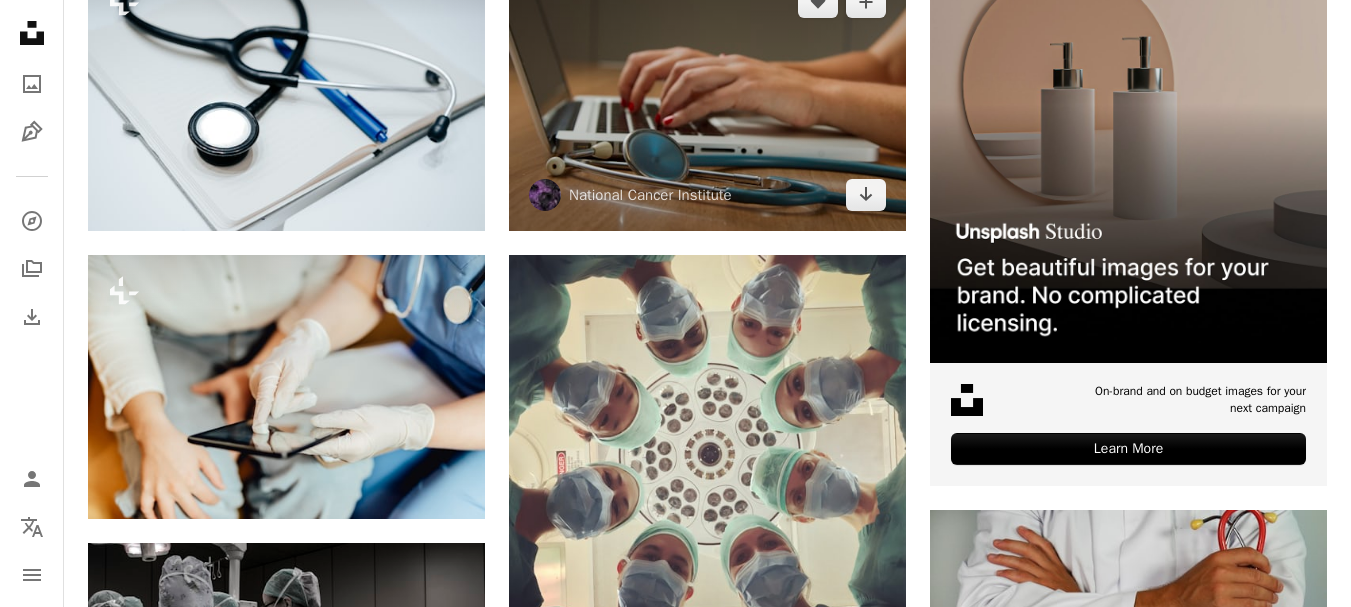 scroll, scrollTop: 800, scrollLeft: 0, axis: vertical 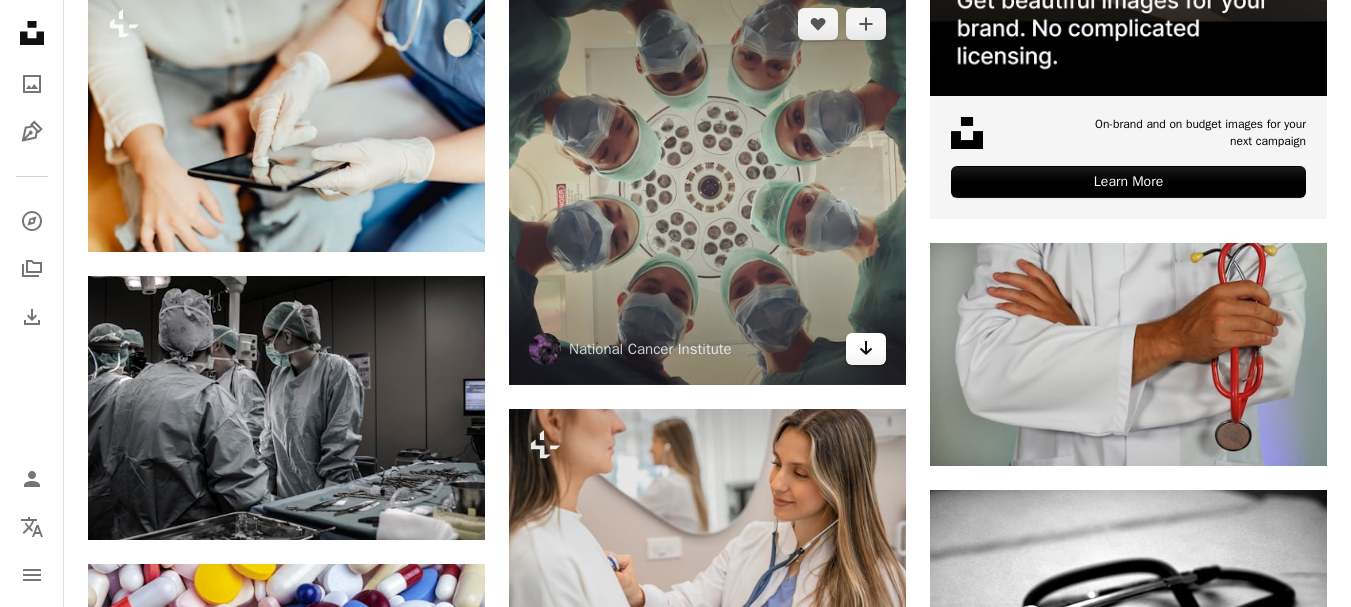 click on "Arrow pointing down" 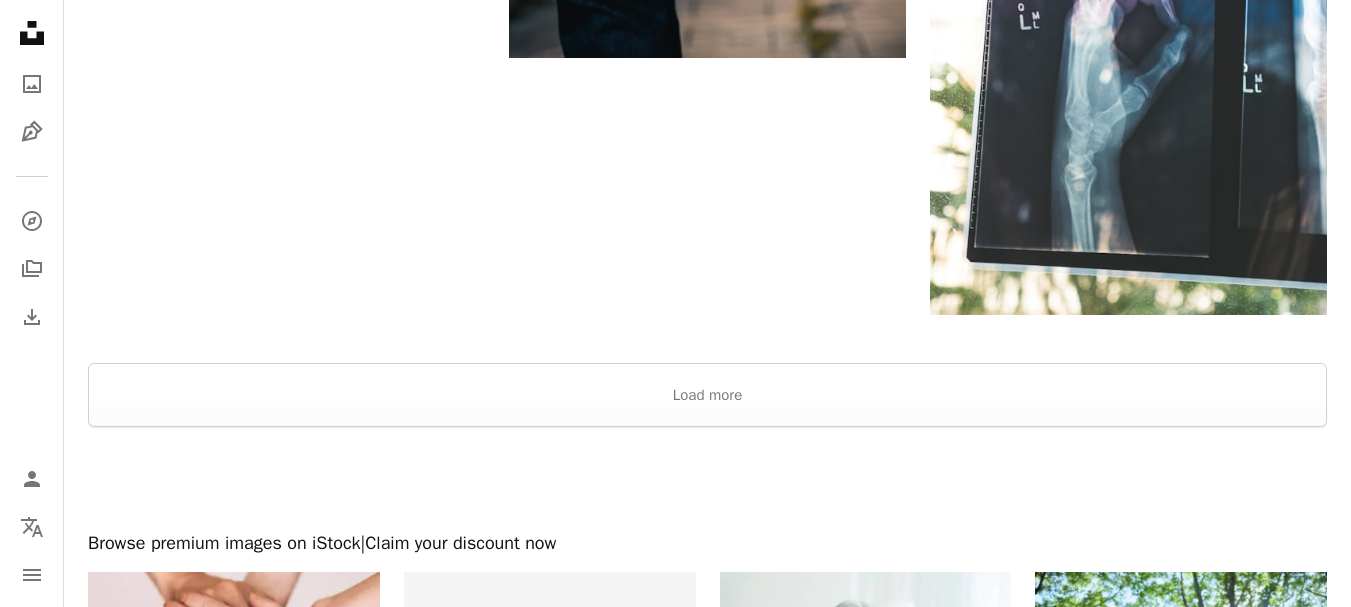 scroll, scrollTop: 2933, scrollLeft: 0, axis: vertical 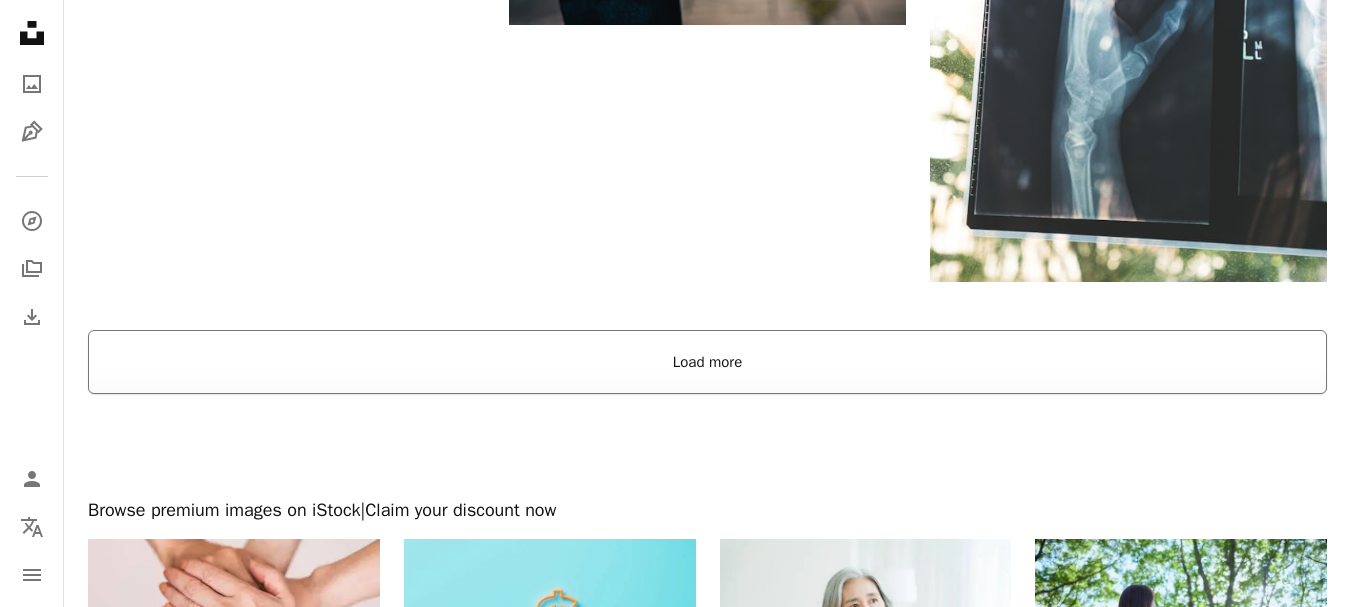 click on "Load more" at bounding box center (707, 362) 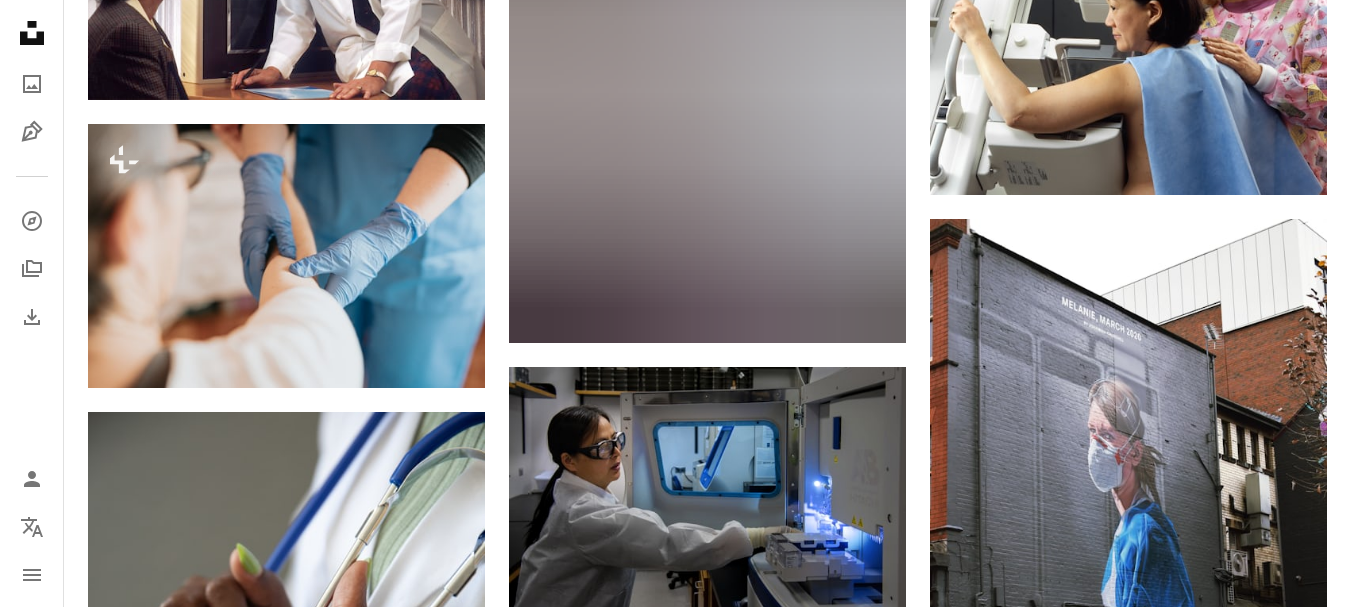 scroll, scrollTop: 18667, scrollLeft: 0, axis: vertical 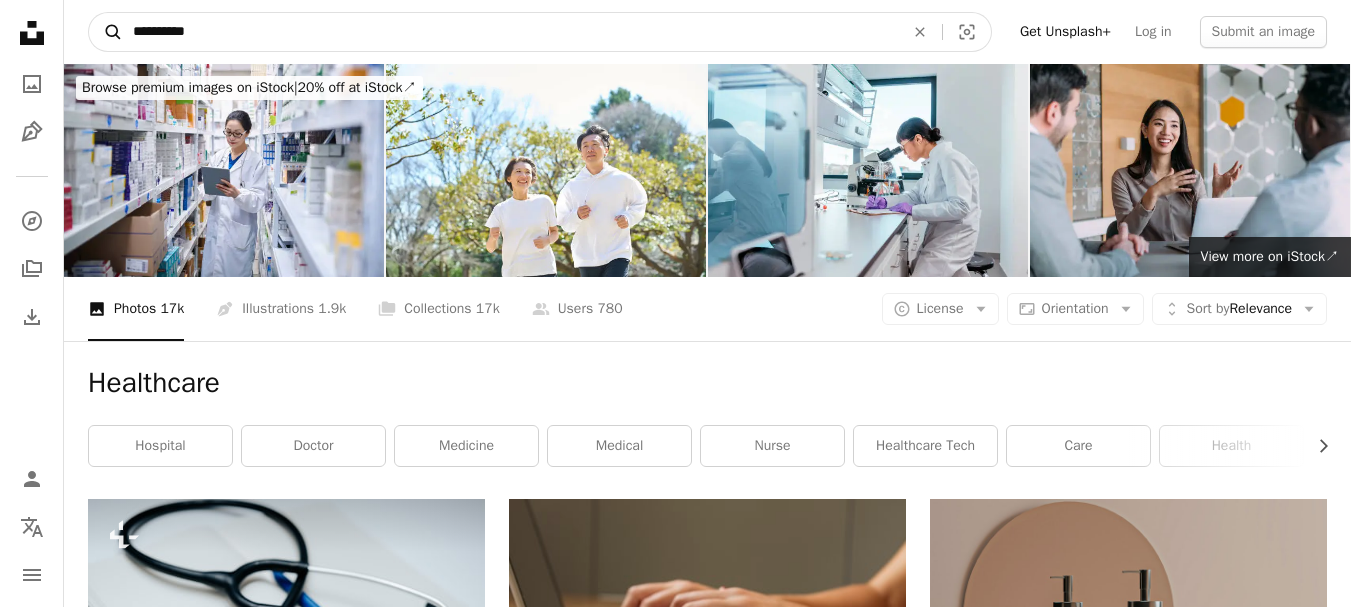 drag, startPoint x: 215, startPoint y: 31, endPoint x: 103, endPoint y: 23, distance: 112.28535 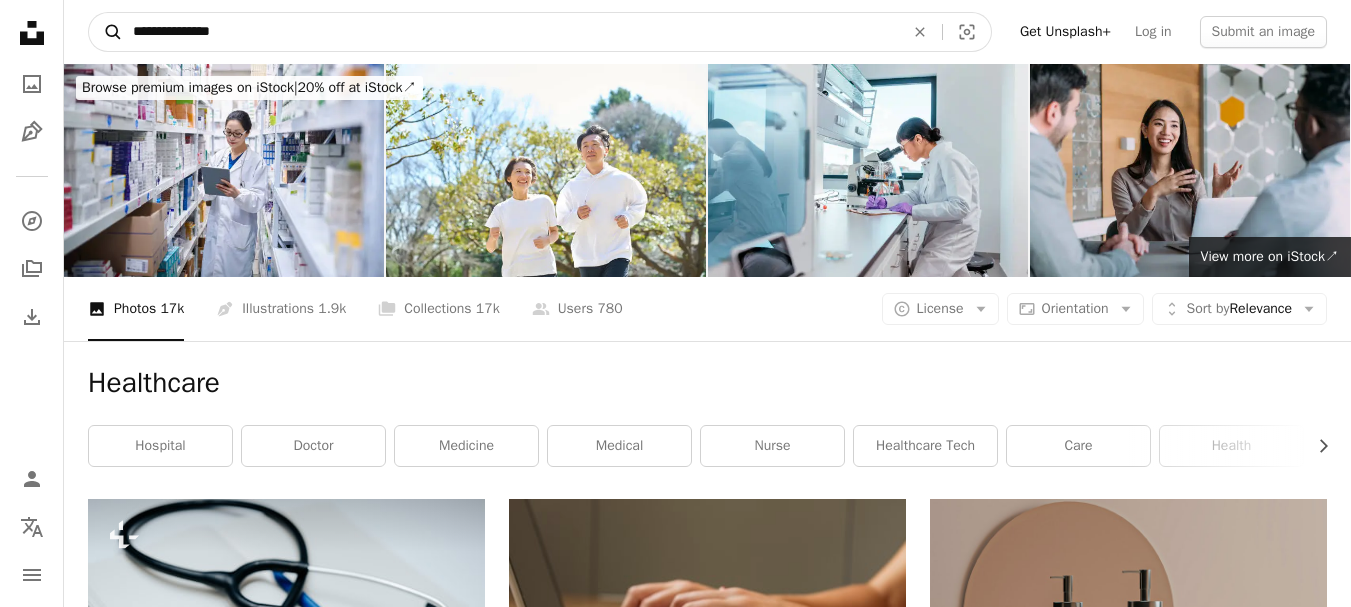 type on "**********" 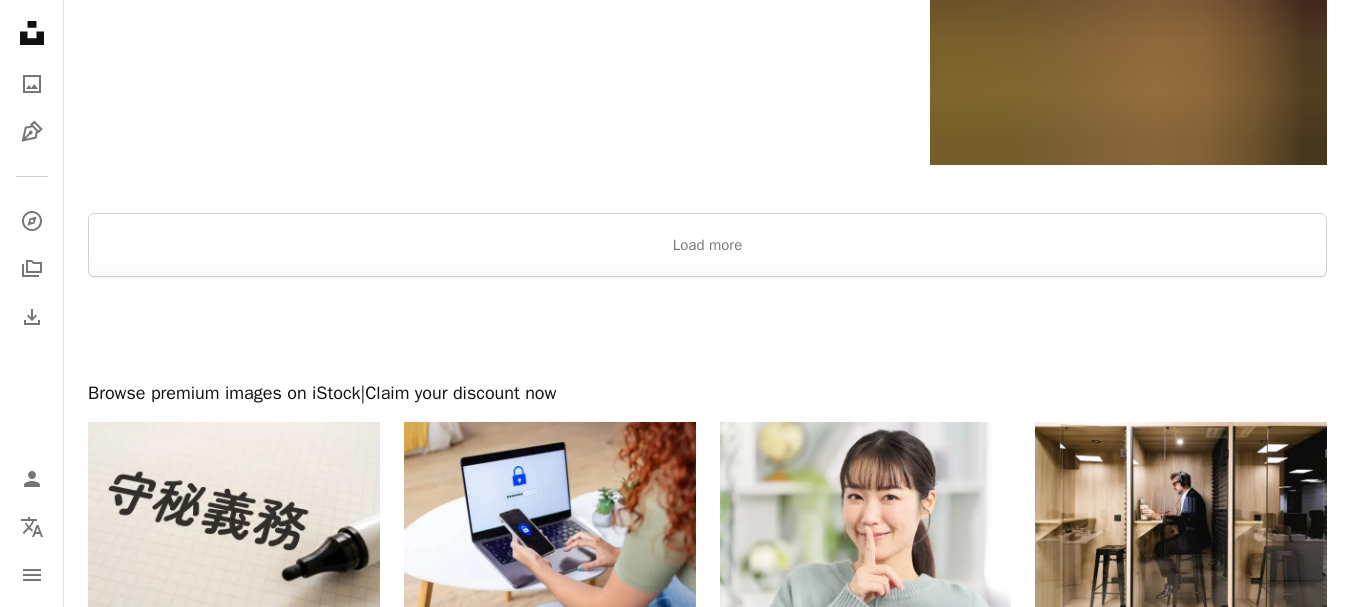 scroll, scrollTop: 3467, scrollLeft: 0, axis: vertical 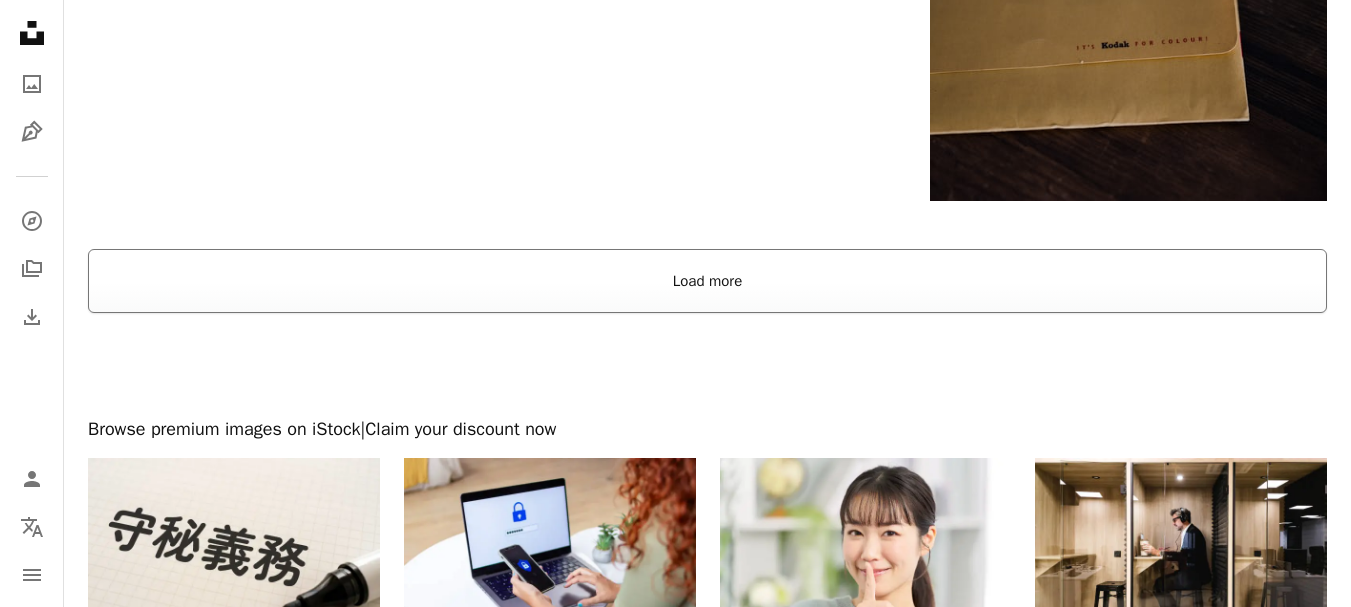 click on "Load more" at bounding box center [707, 281] 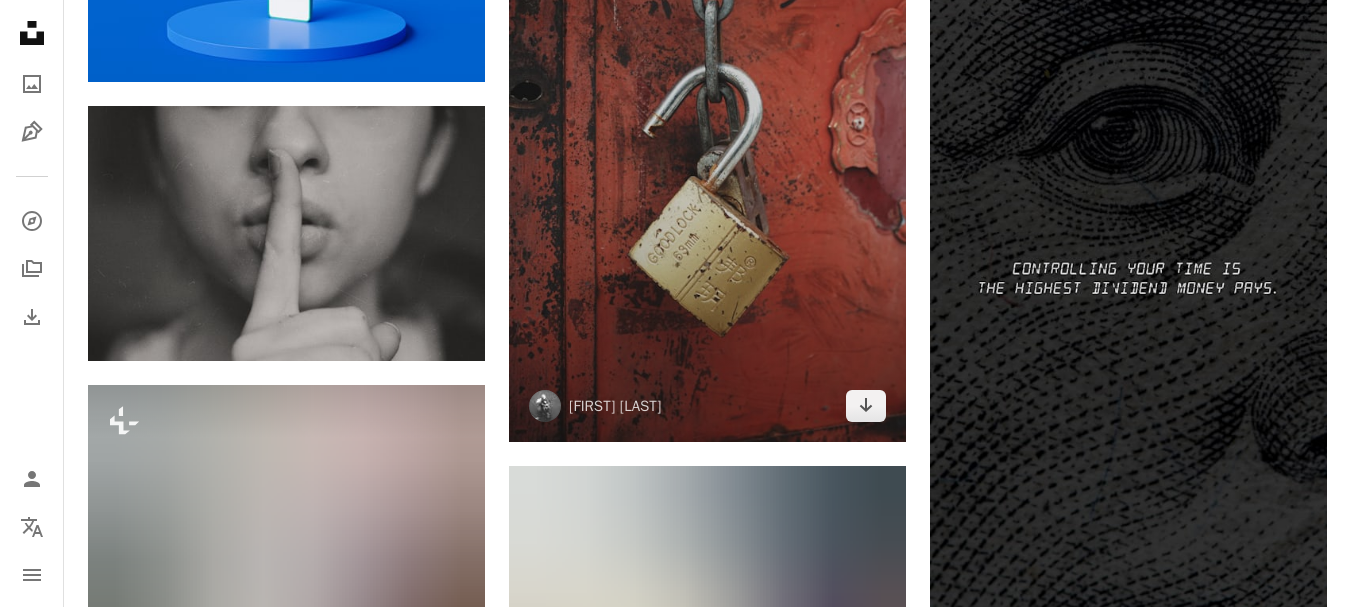 scroll, scrollTop: 8000, scrollLeft: 0, axis: vertical 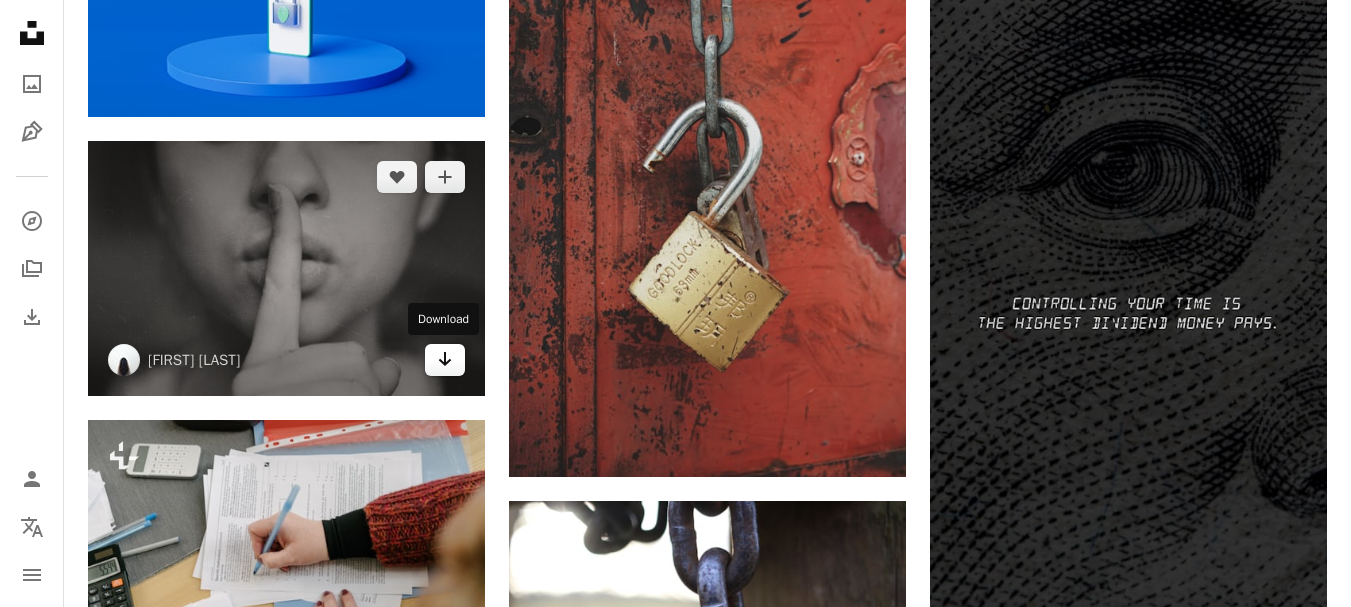 click on "Arrow pointing down" at bounding box center [445, 360] 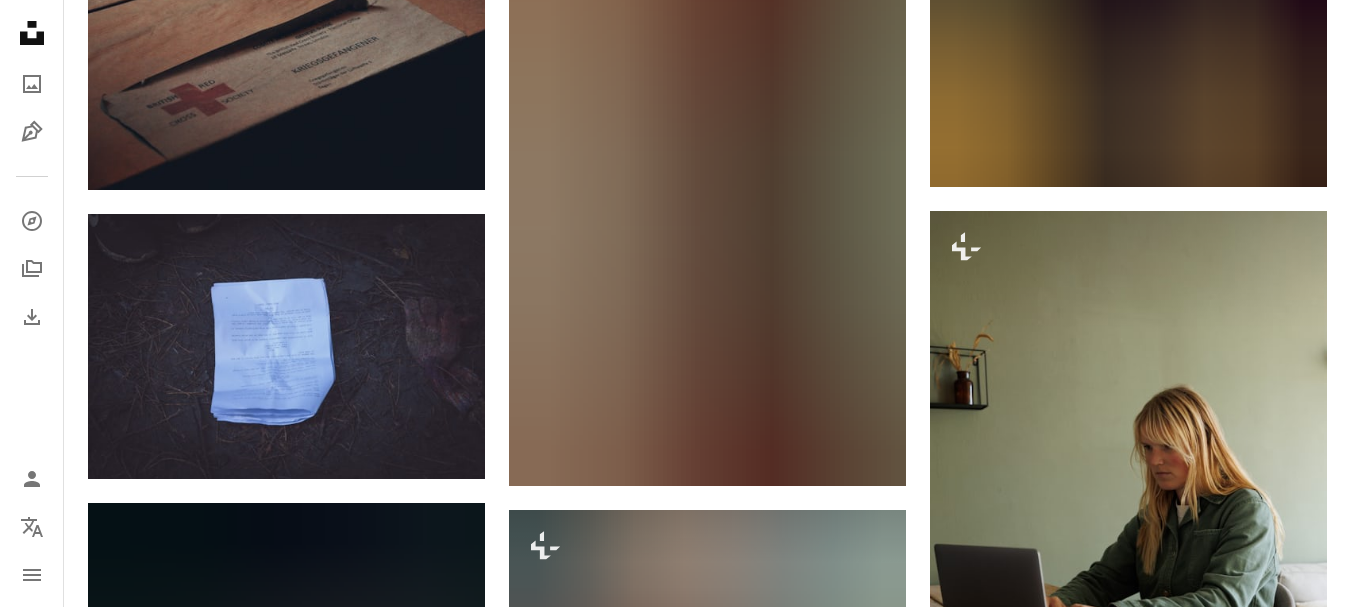 scroll, scrollTop: 10933, scrollLeft: 0, axis: vertical 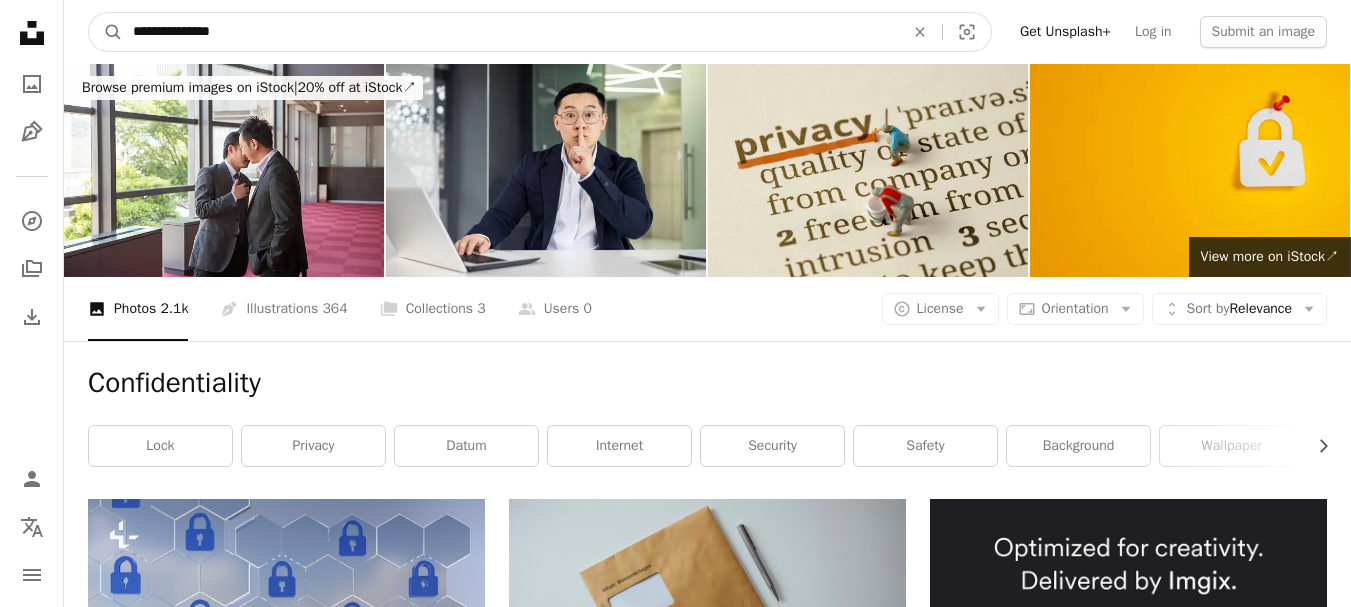 click on "**********" at bounding box center (510, 32) 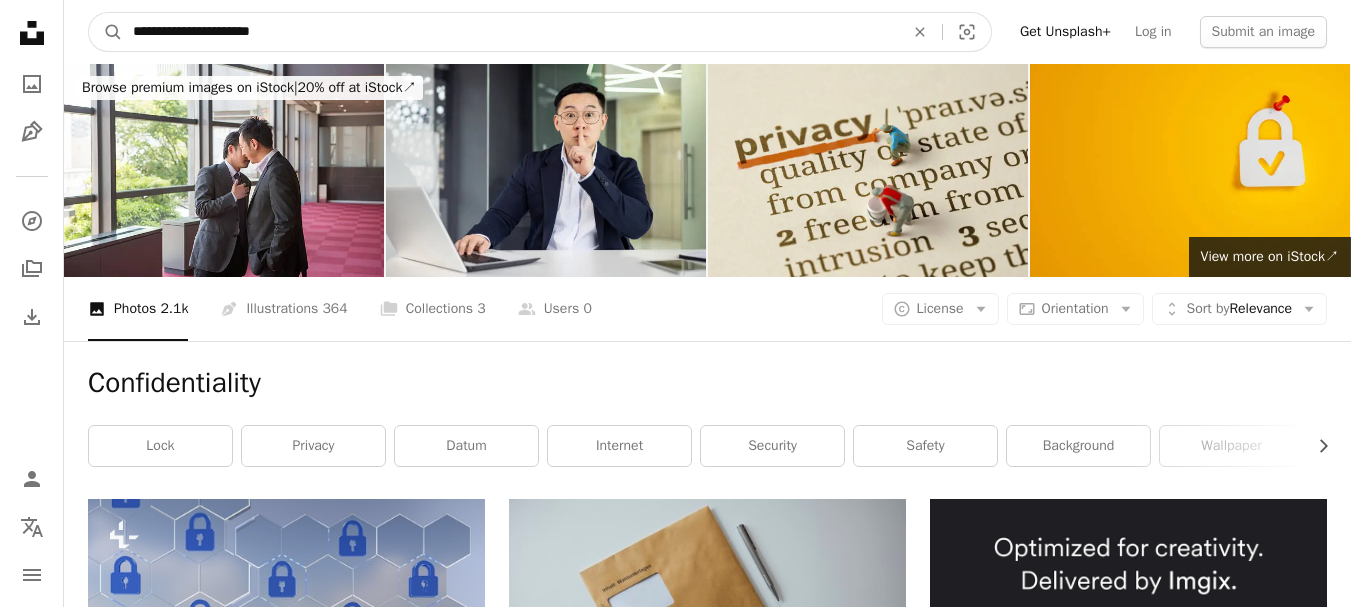 type on "**********" 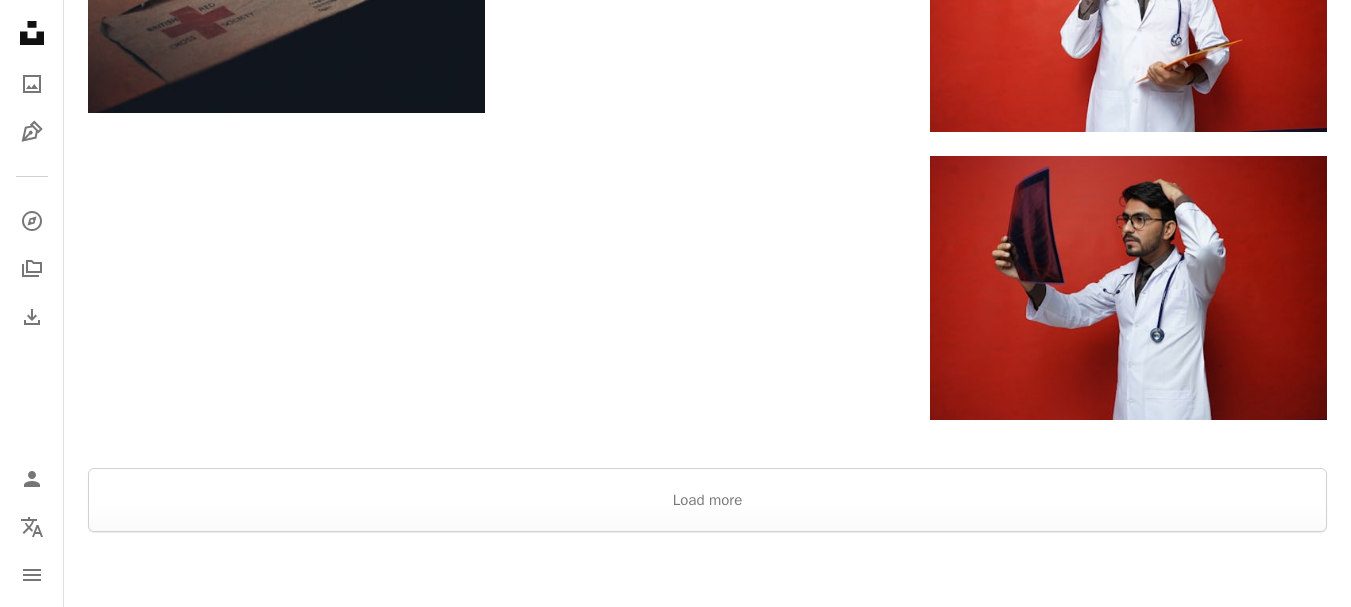 scroll, scrollTop: 2667, scrollLeft: 0, axis: vertical 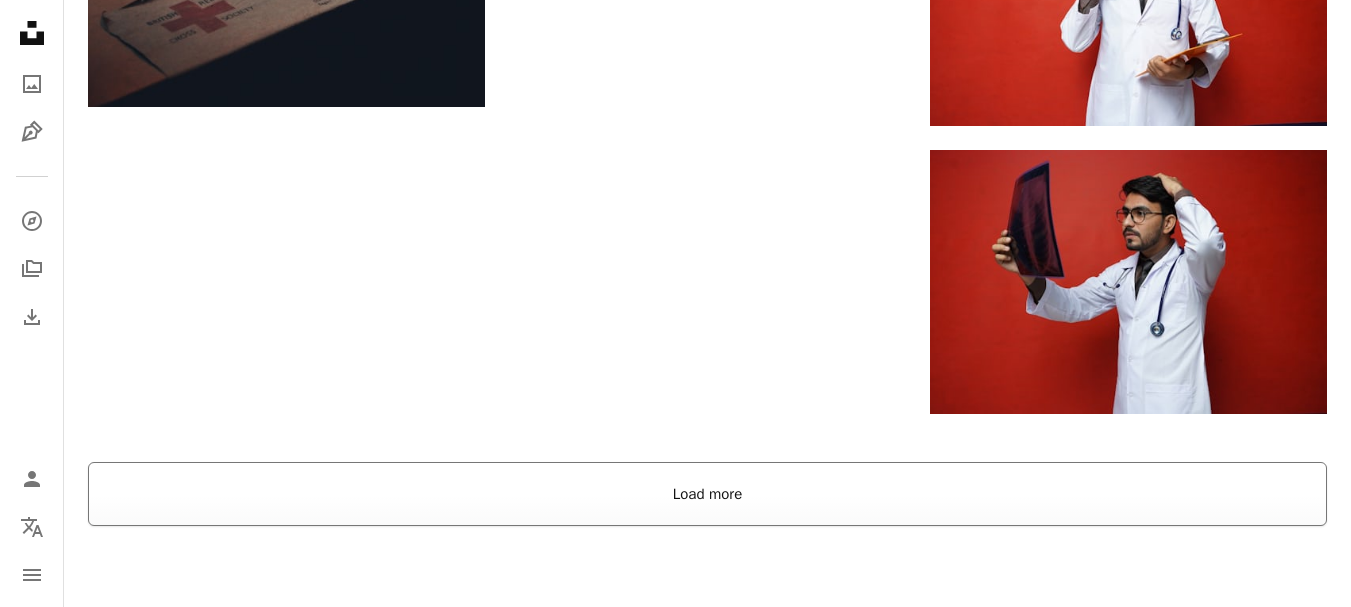 click on "Load more" at bounding box center [707, 494] 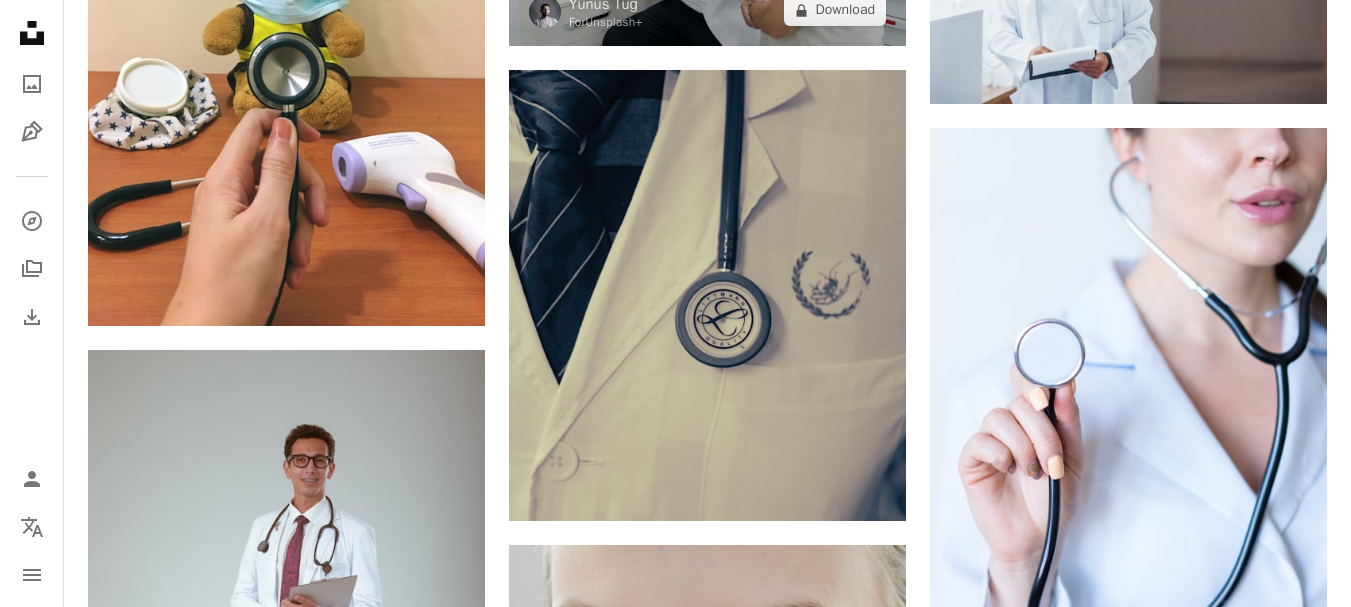 scroll, scrollTop: 14400, scrollLeft: 0, axis: vertical 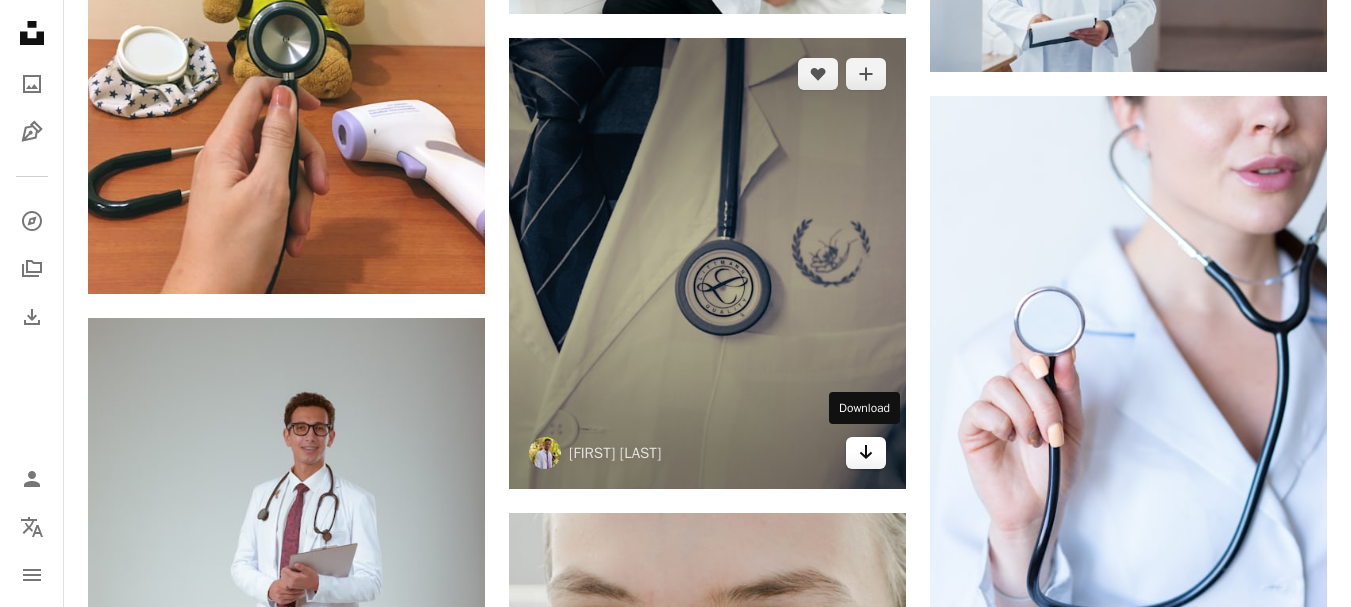 click on "Arrow pointing down" 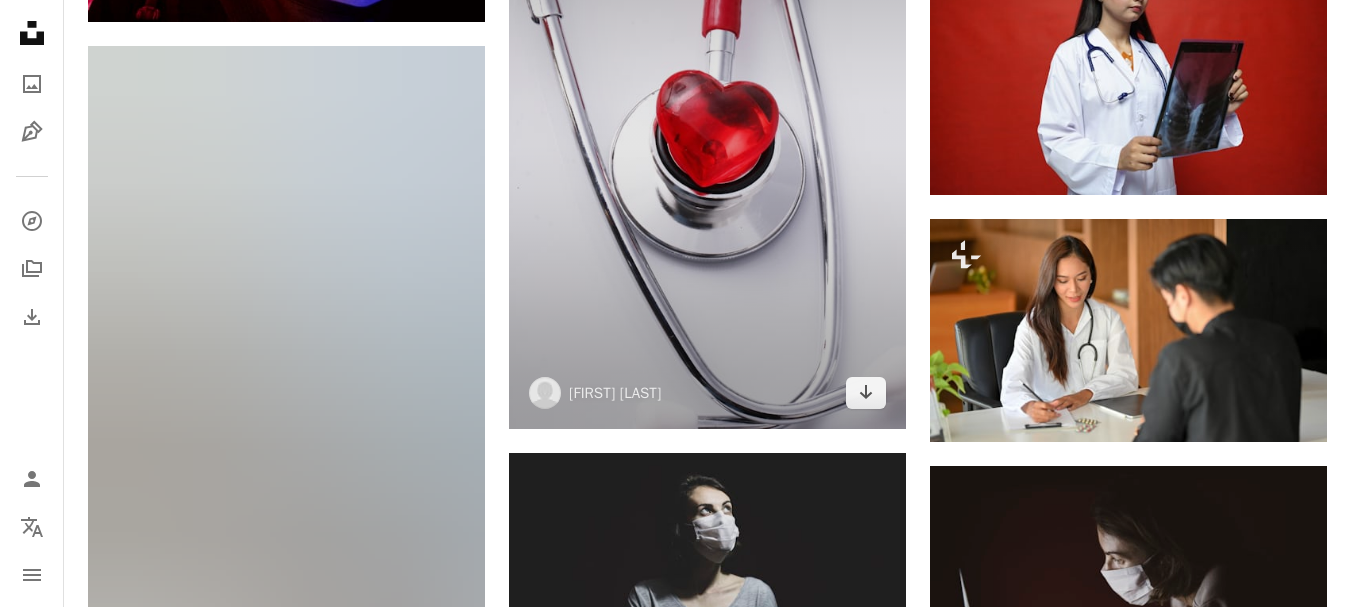 scroll, scrollTop: 19200, scrollLeft: 0, axis: vertical 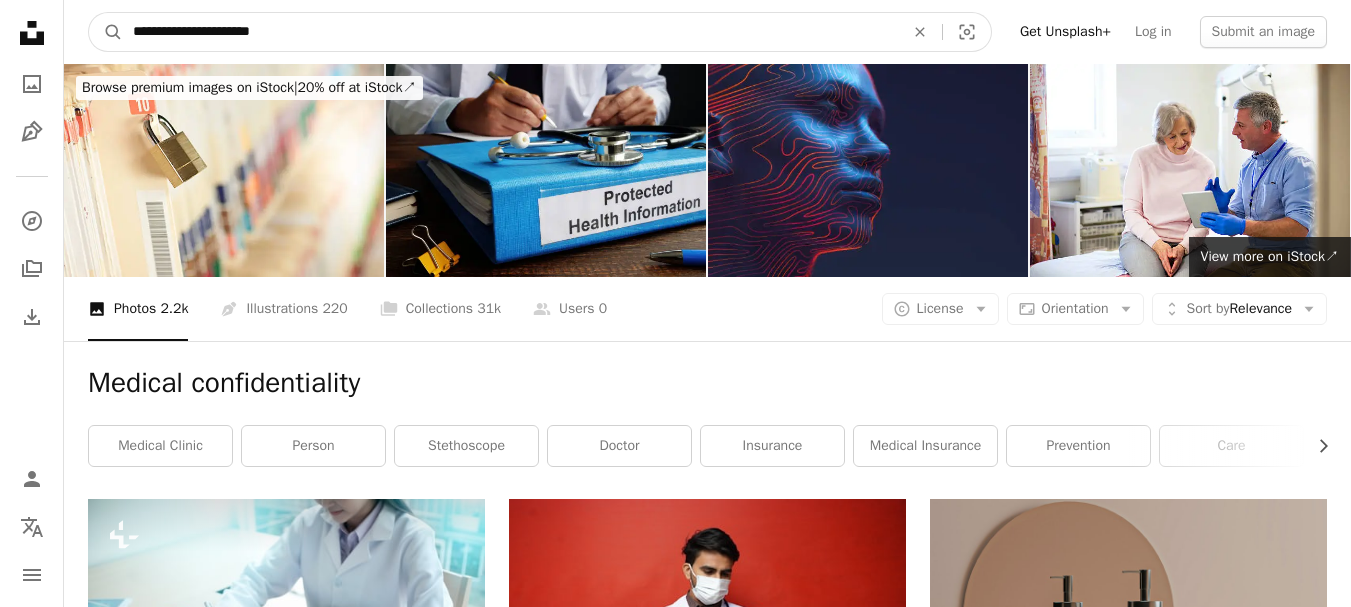 click on "**********" at bounding box center [510, 32] 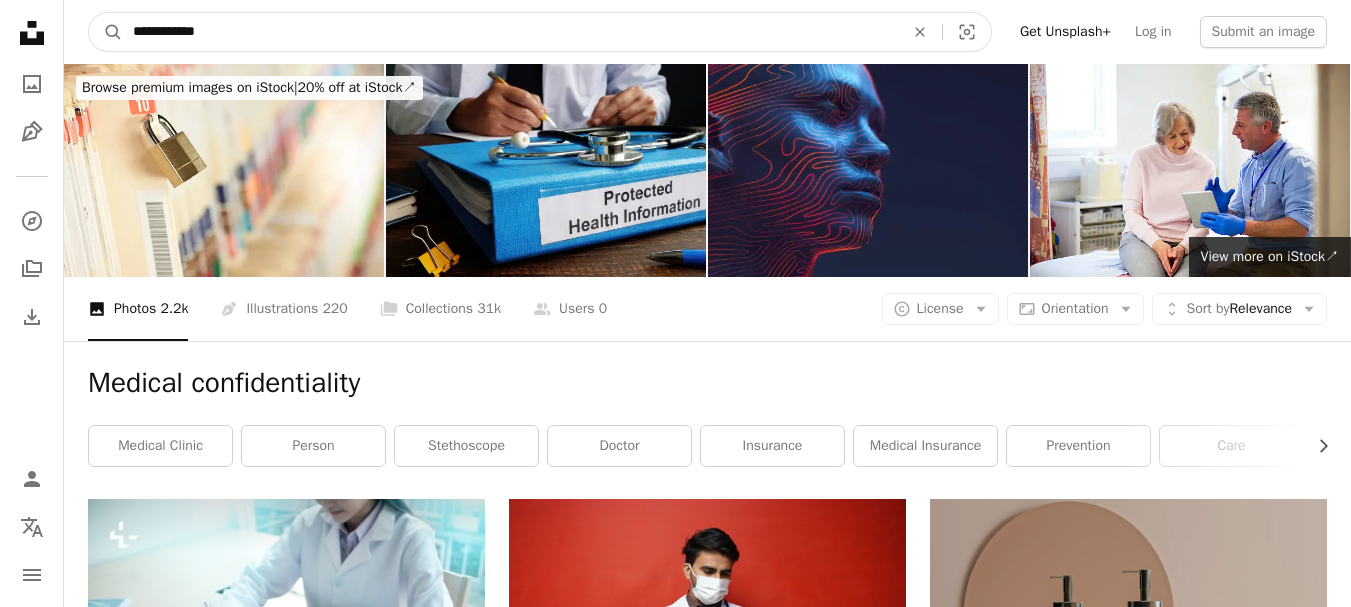 type on "**********" 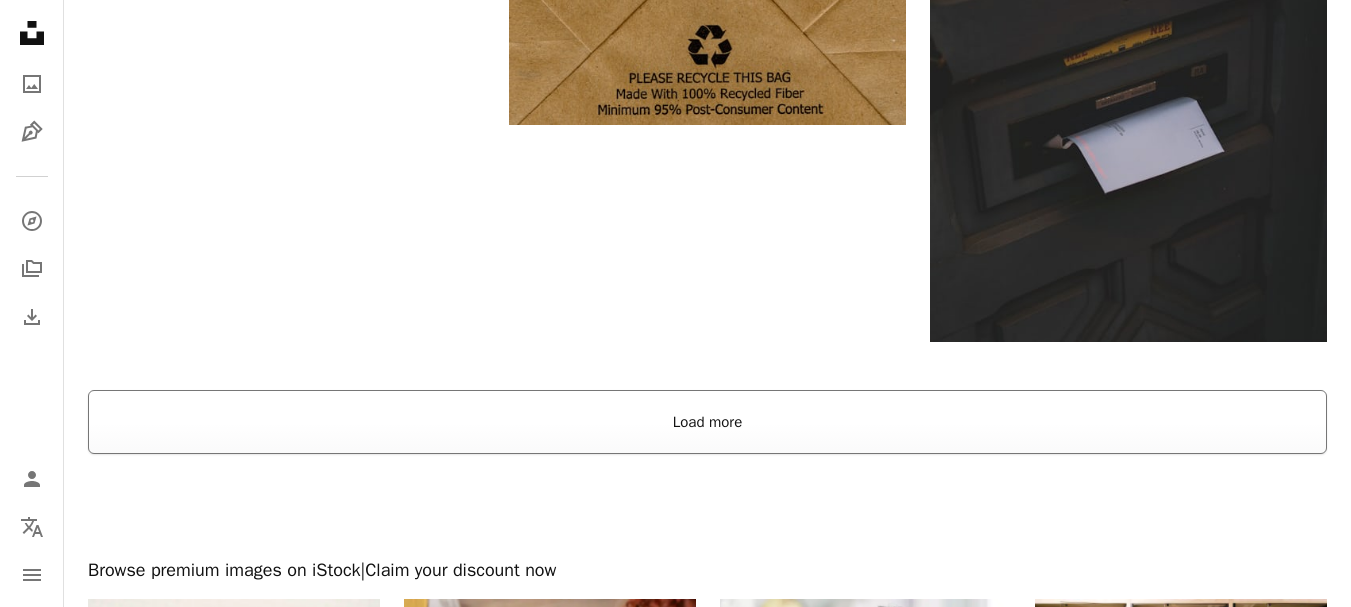 scroll, scrollTop: 3467, scrollLeft: 0, axis: vertical 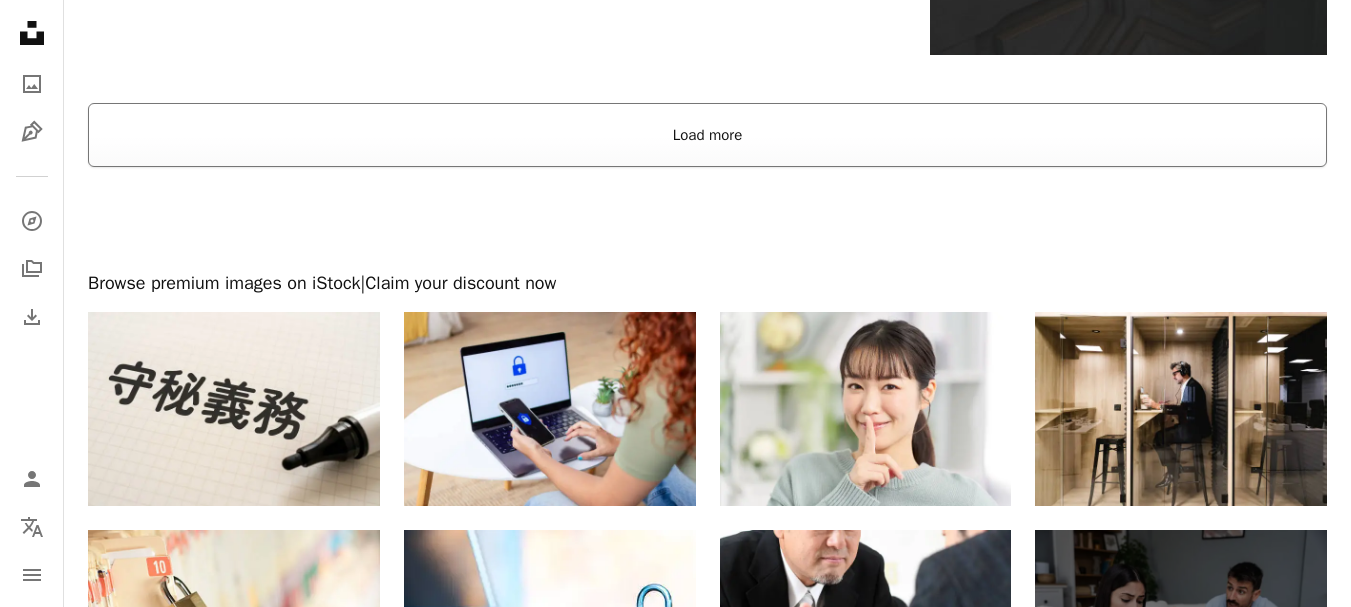 click on "Load more" at bounding box center [707, 135] 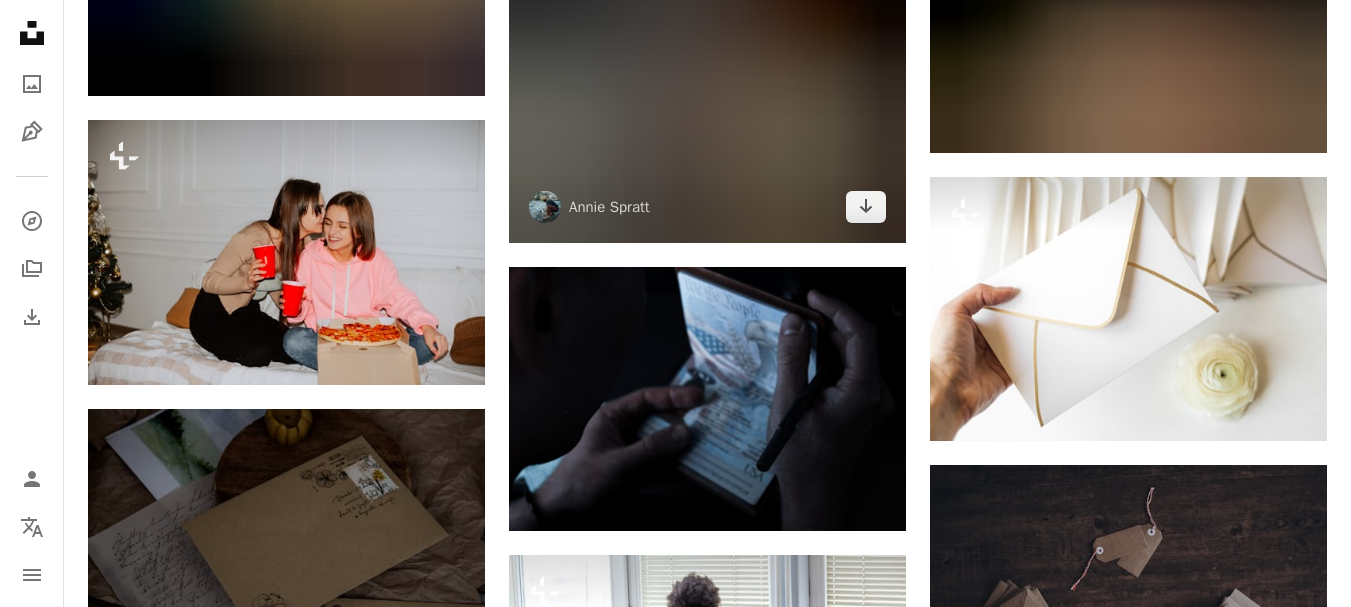 scroll, scrollTop: 9333, scrollLeft: 0, axis: vertical 